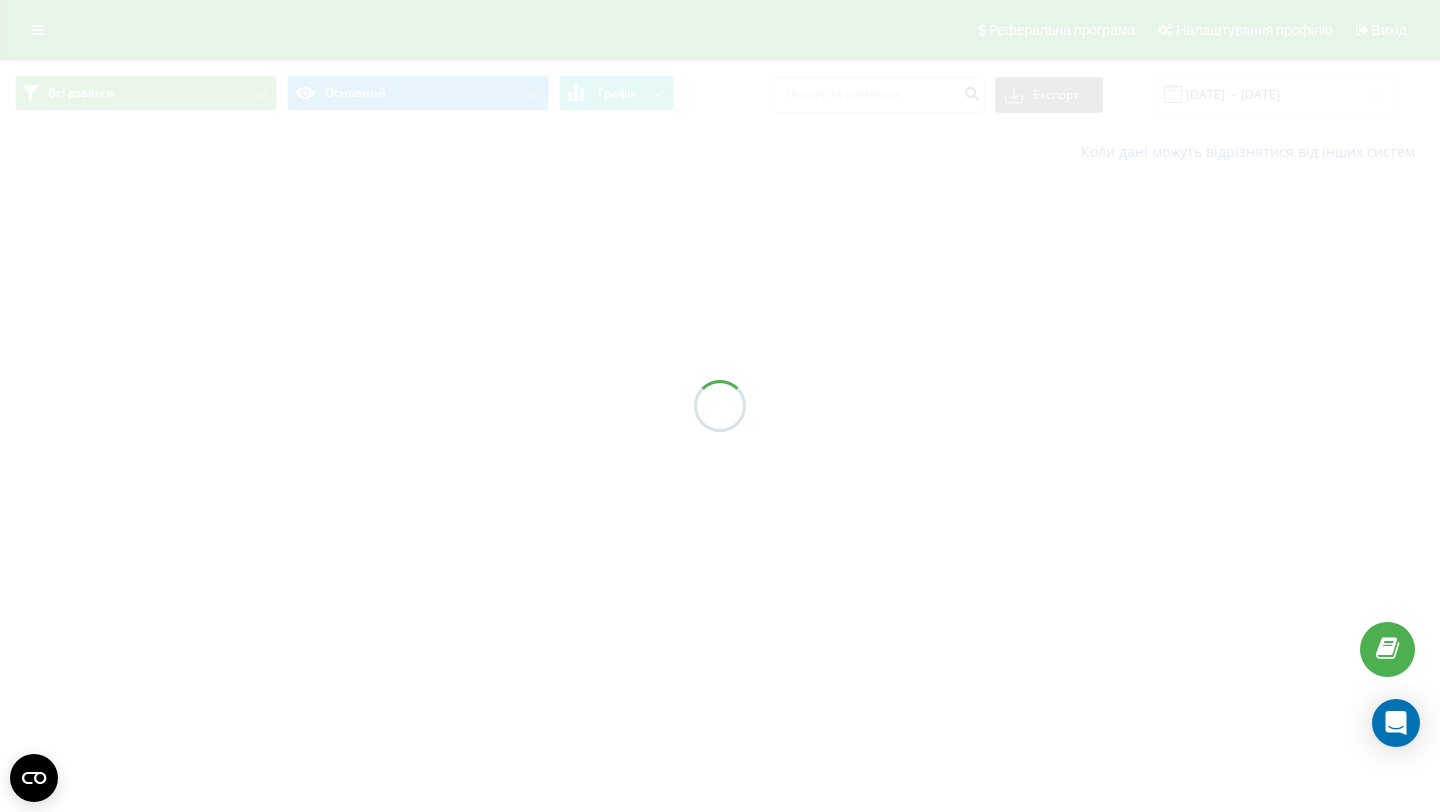 scroll, scrollTop: 0, scrollLeft: 0, axis: both 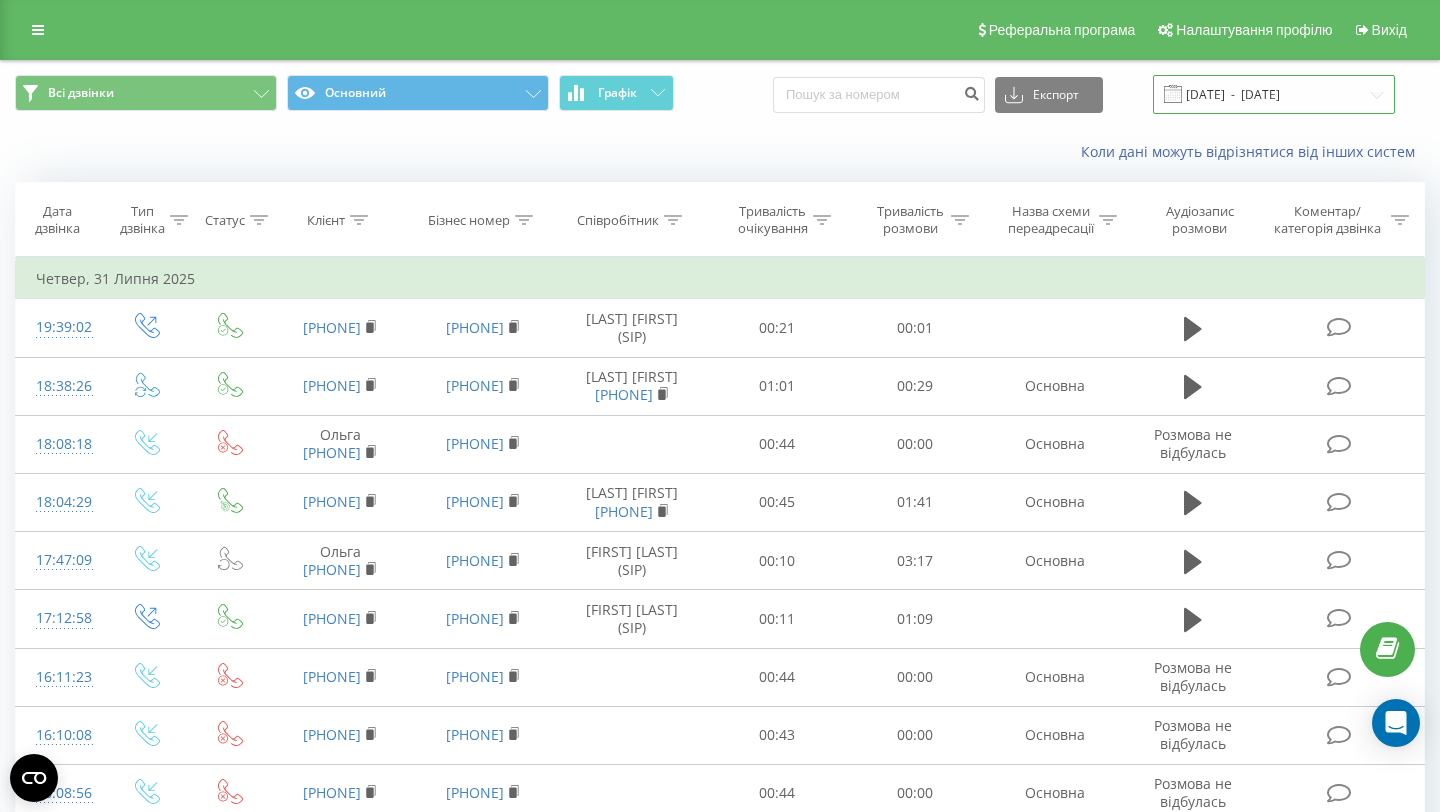 click on "[DATE]  -  [DATE]" at bounding box center [1274, 94] 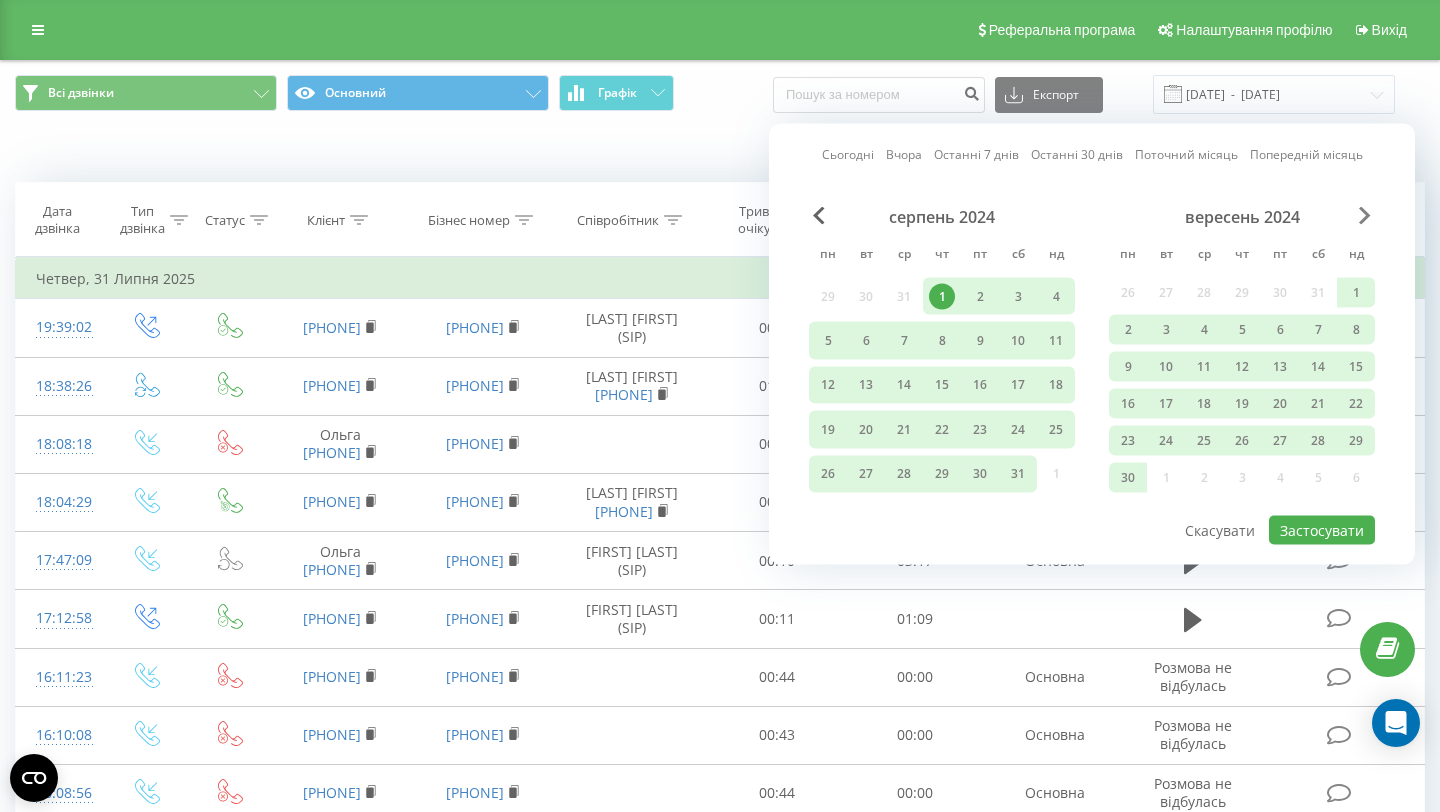 click at bounding box center [1365, 216] 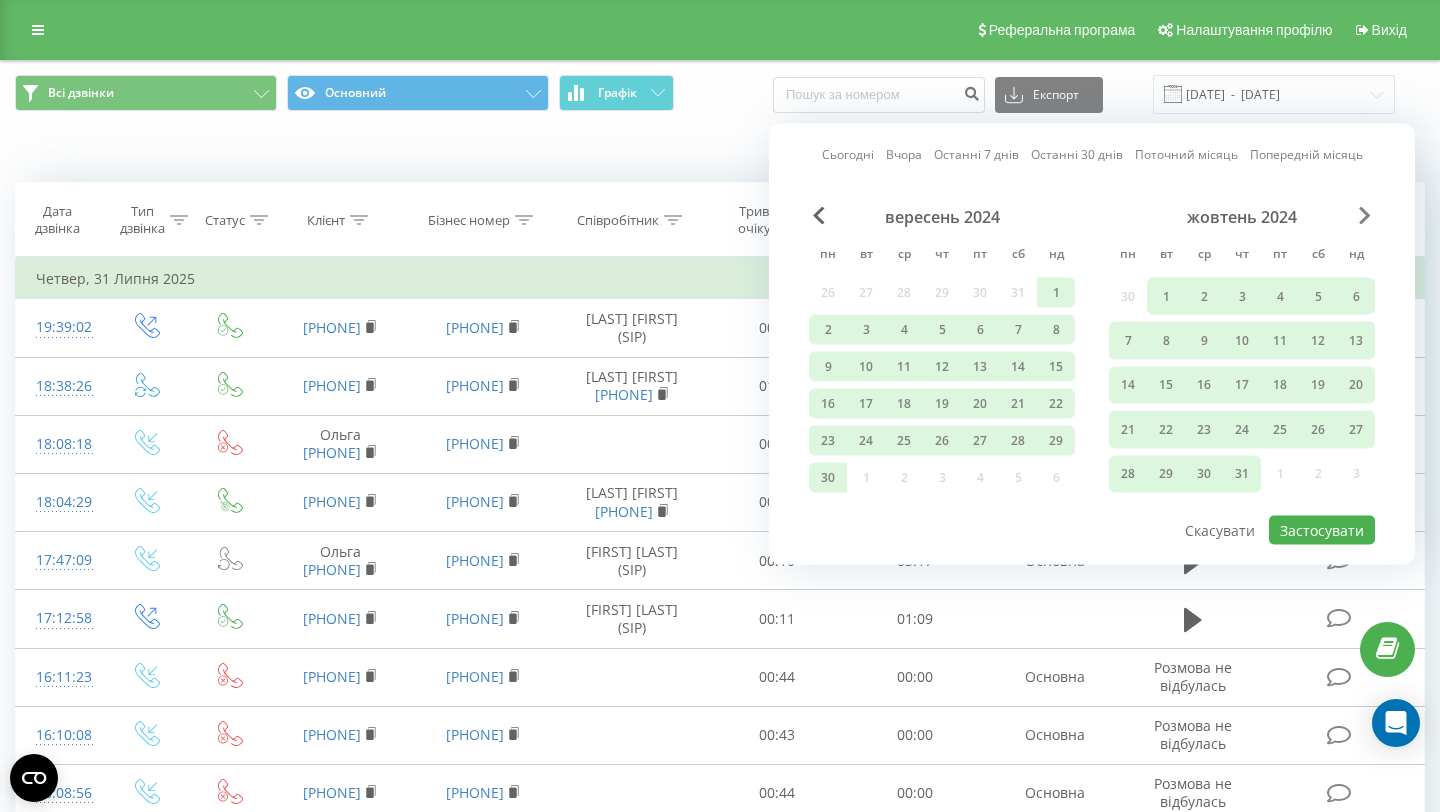 click at bounding box center (1365, 216) 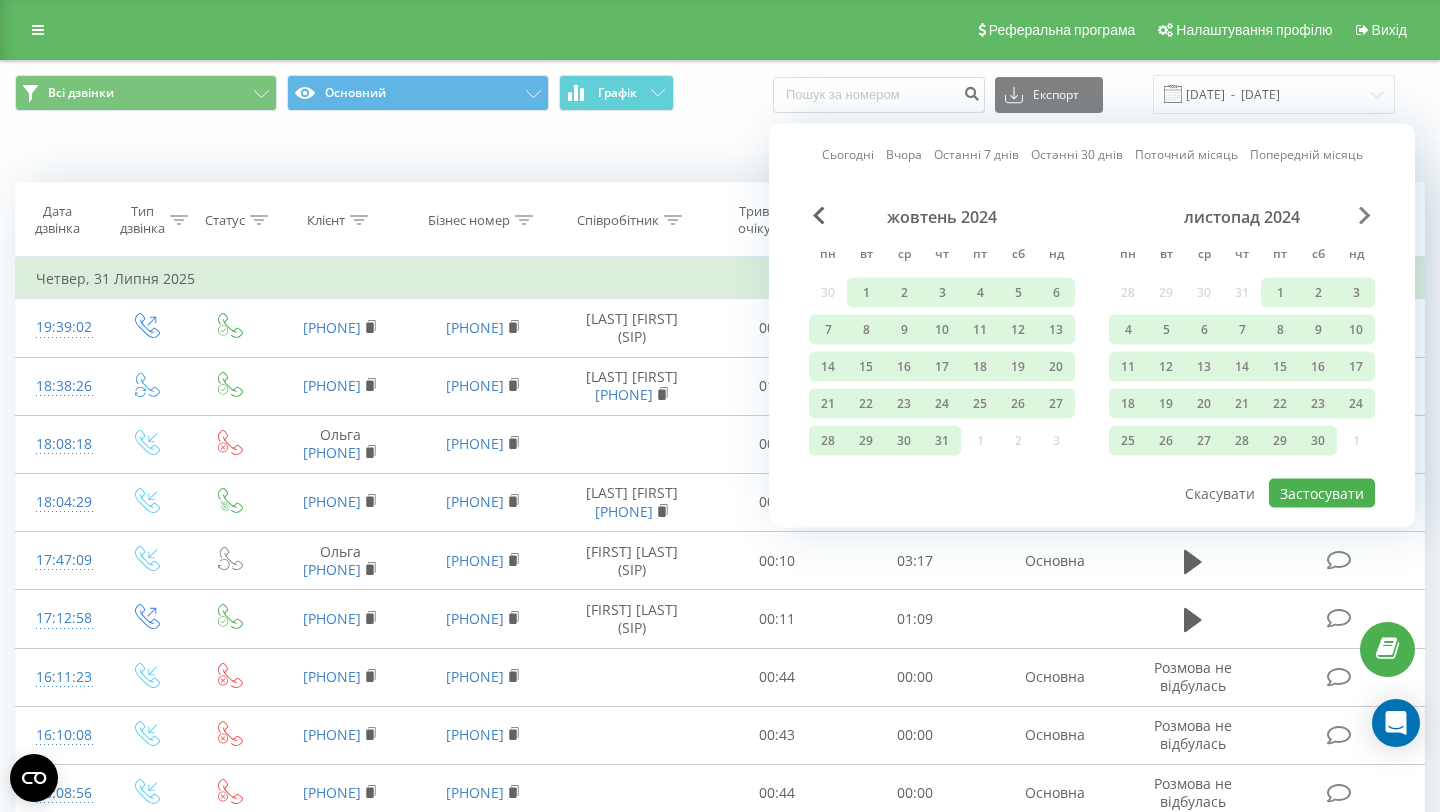 click at bounding box center (1365, 216) 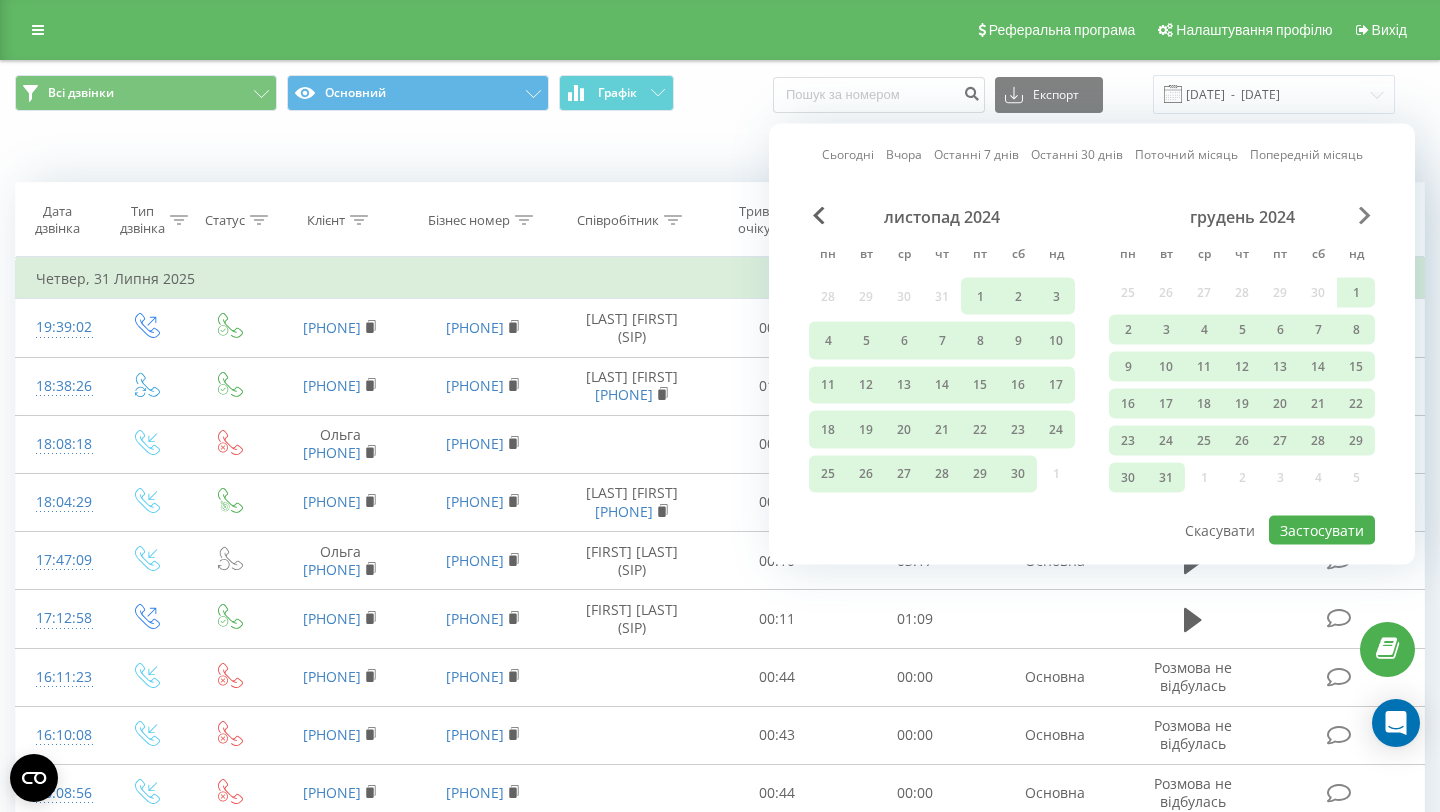 click at bounding box center (1365, 216) 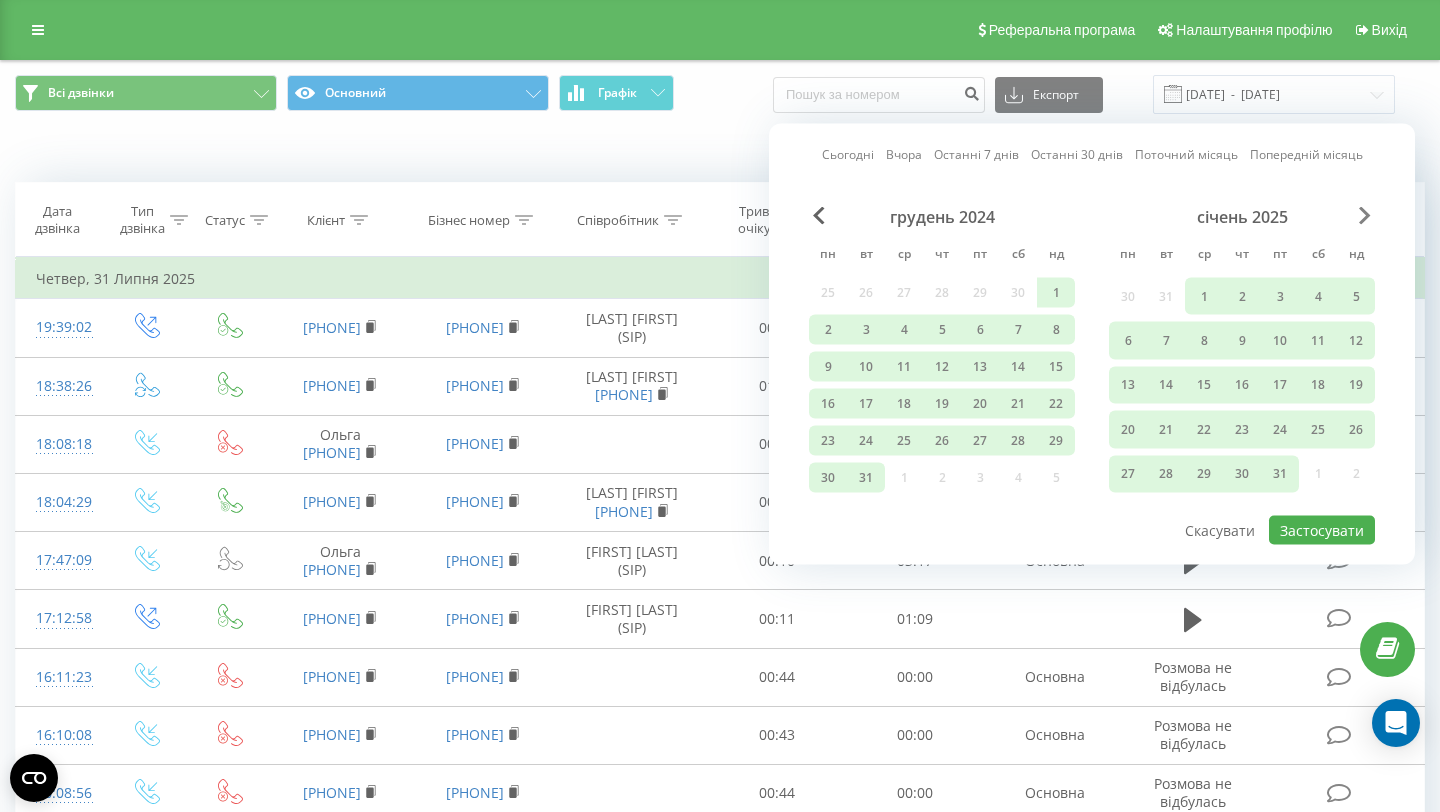 click at bounding box center (1365, 216) 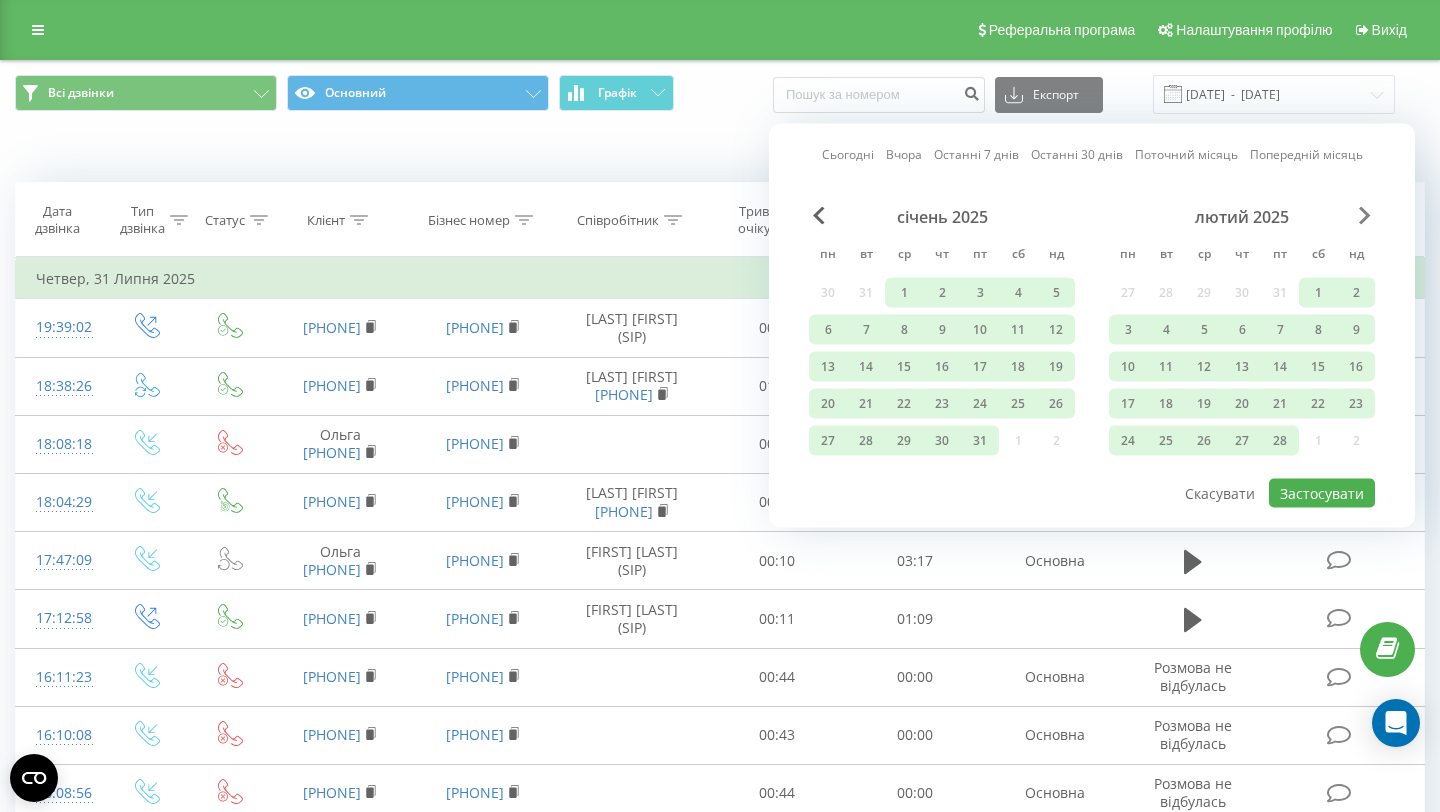 click at bounding box center [1365, 216] 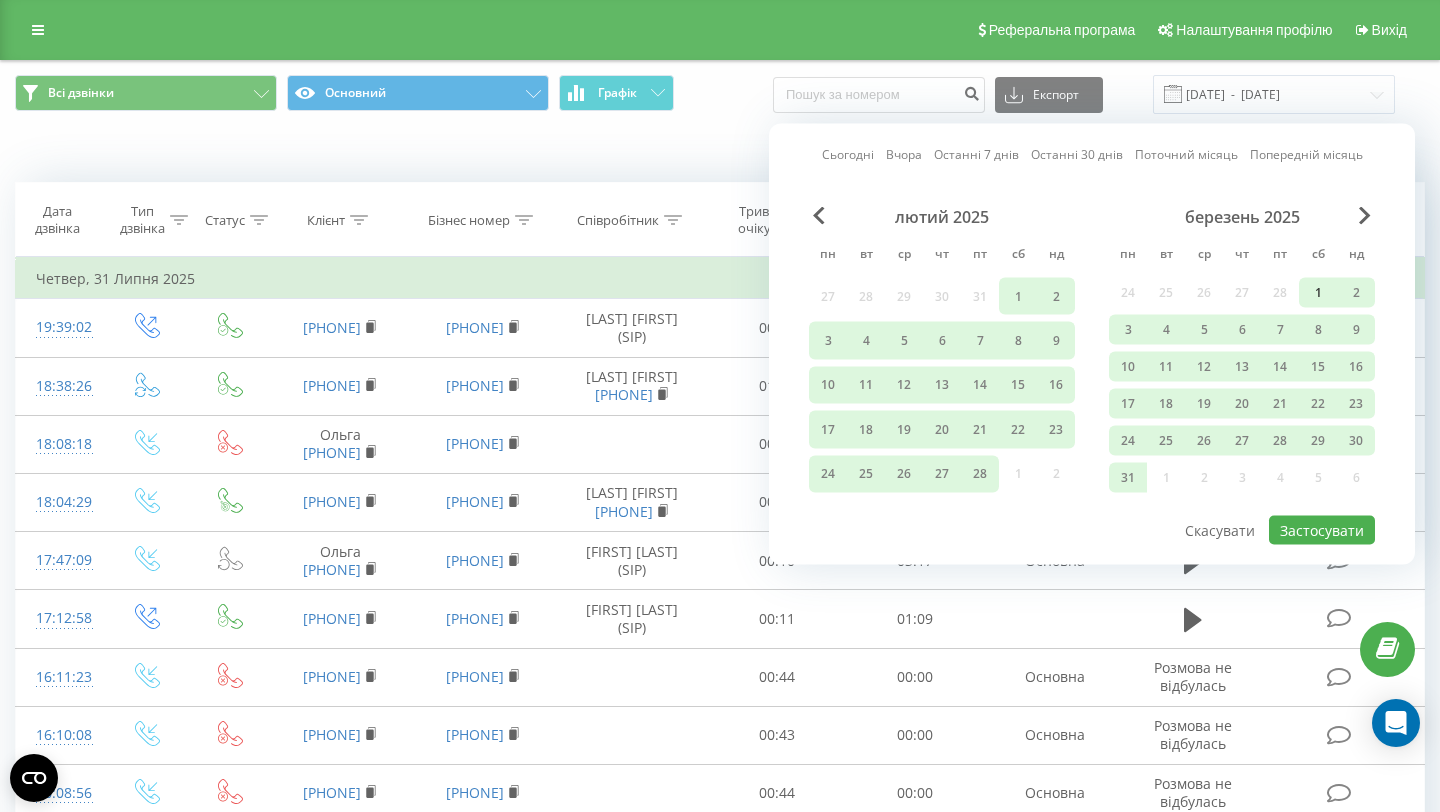 click on "1" at bounding box center [1318, 293] 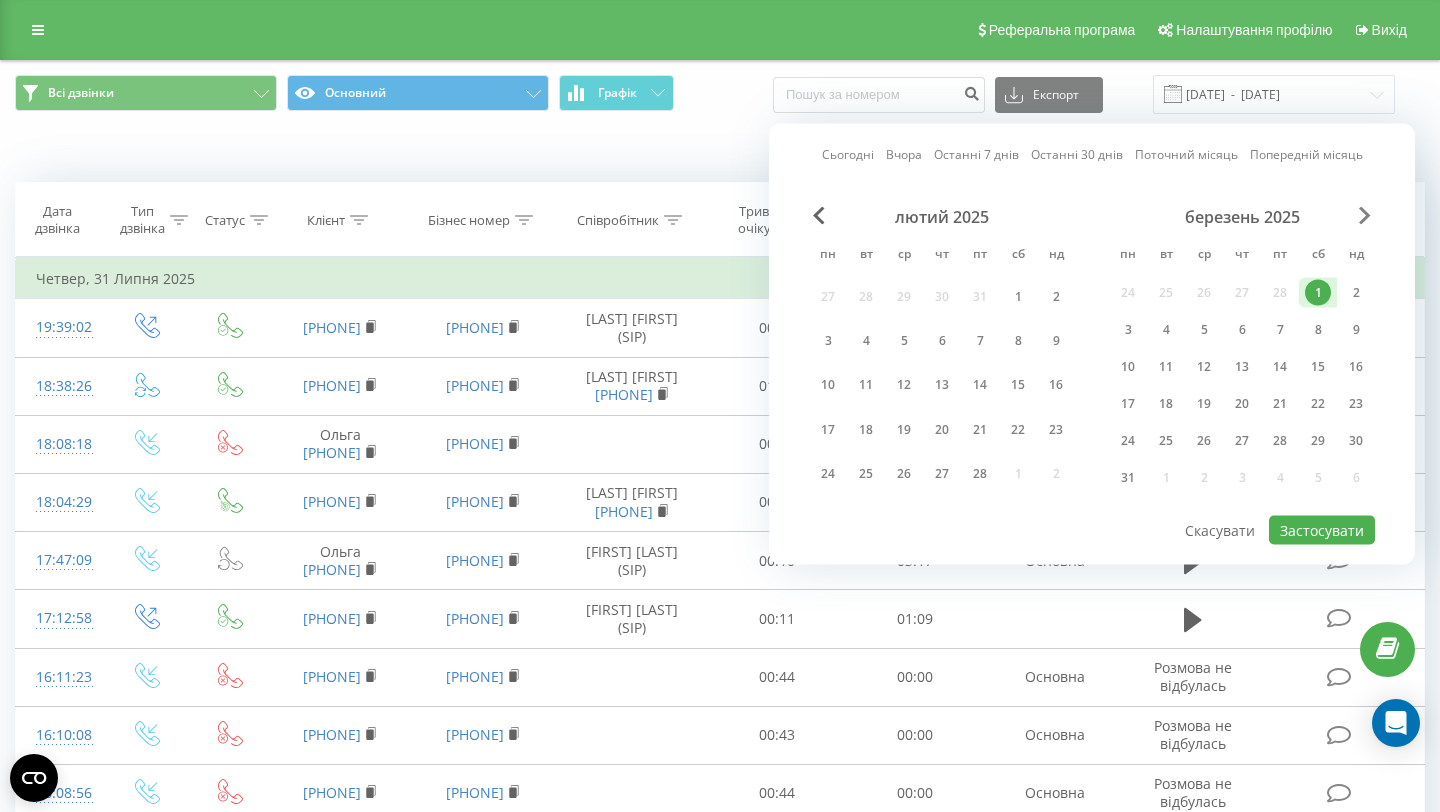 click at bounding box center (1365, 216) 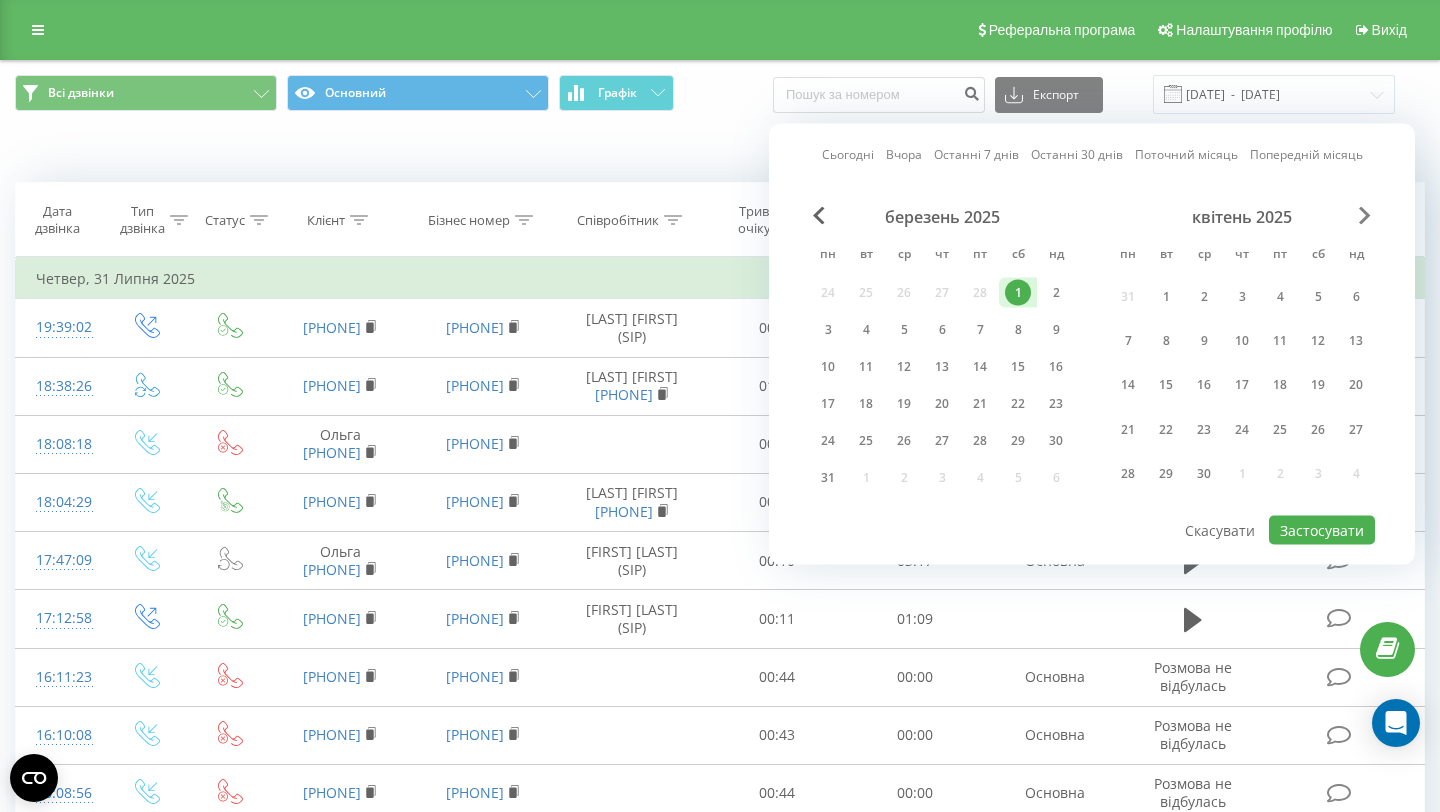 click at bounding box center (1365, 216) 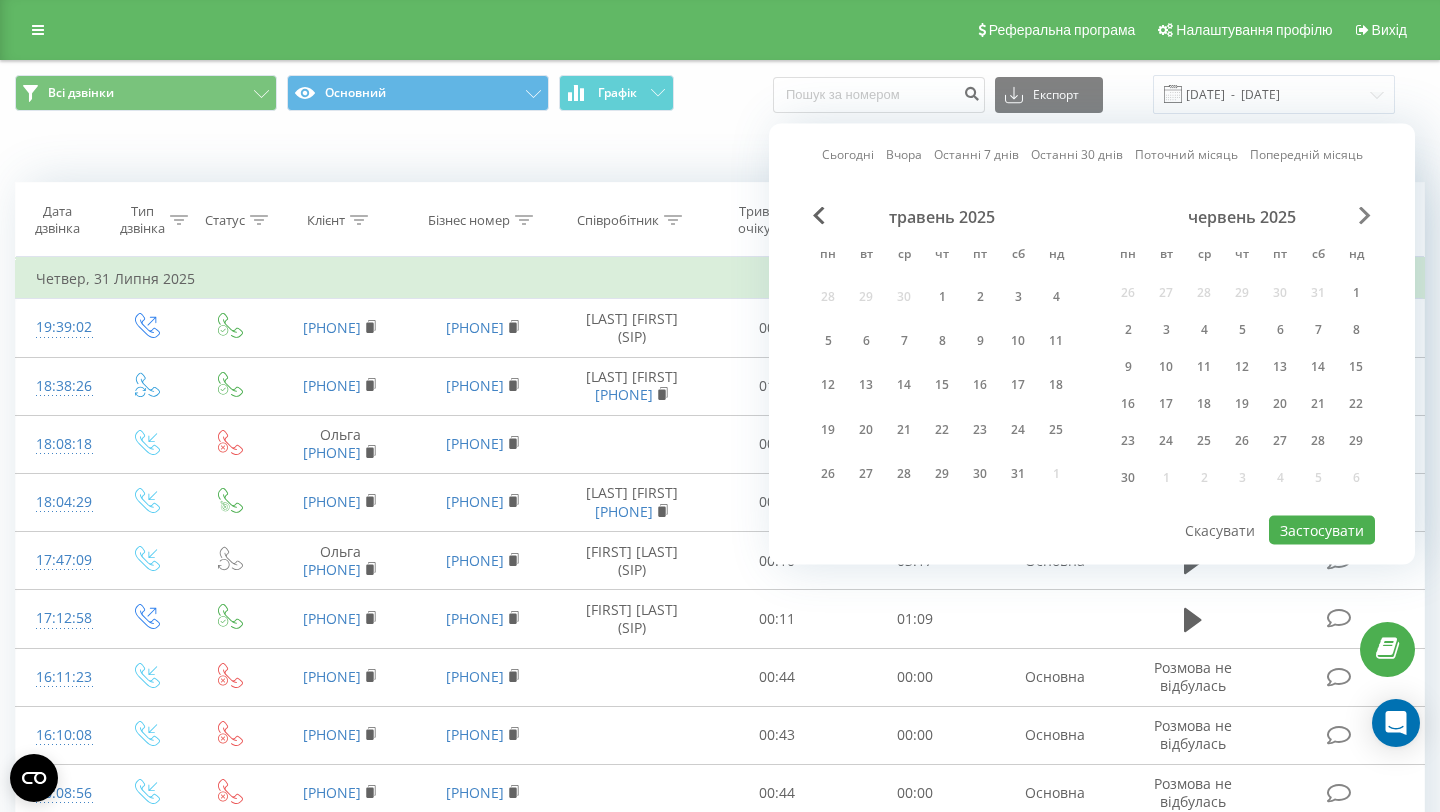 click at bounding box center [1365, 216] 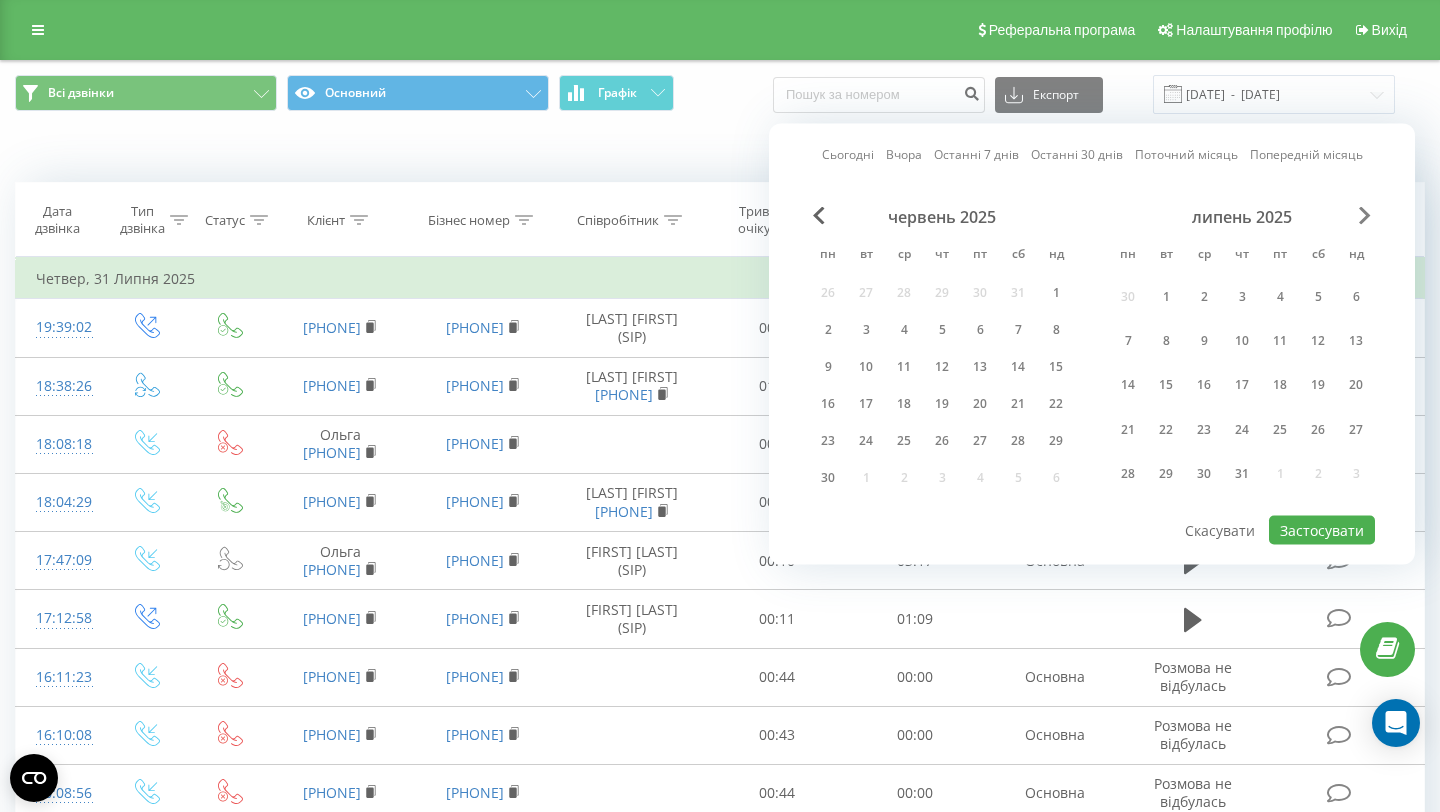 click at bounding box center [1365, 216] 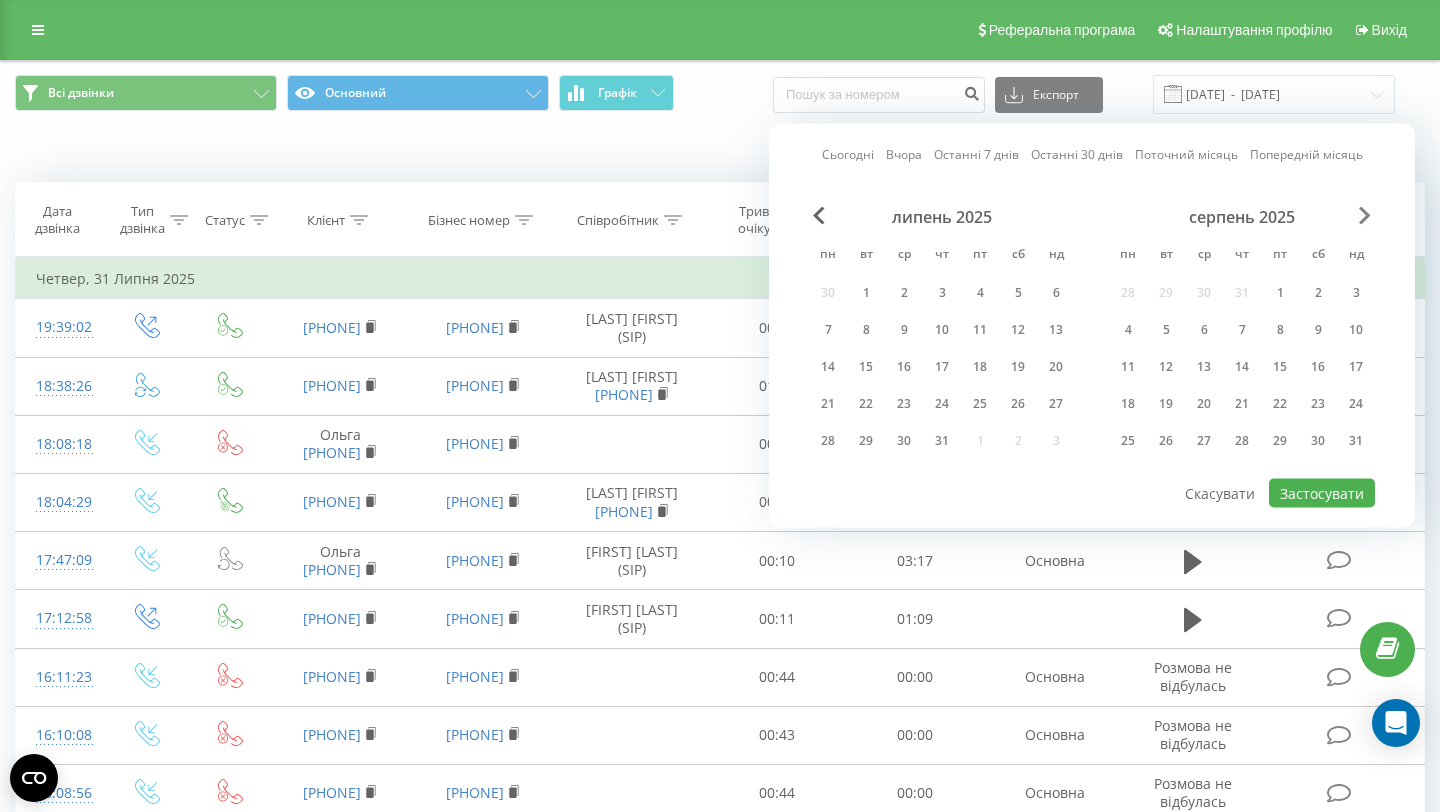 click at bounding box center [1365, 216] 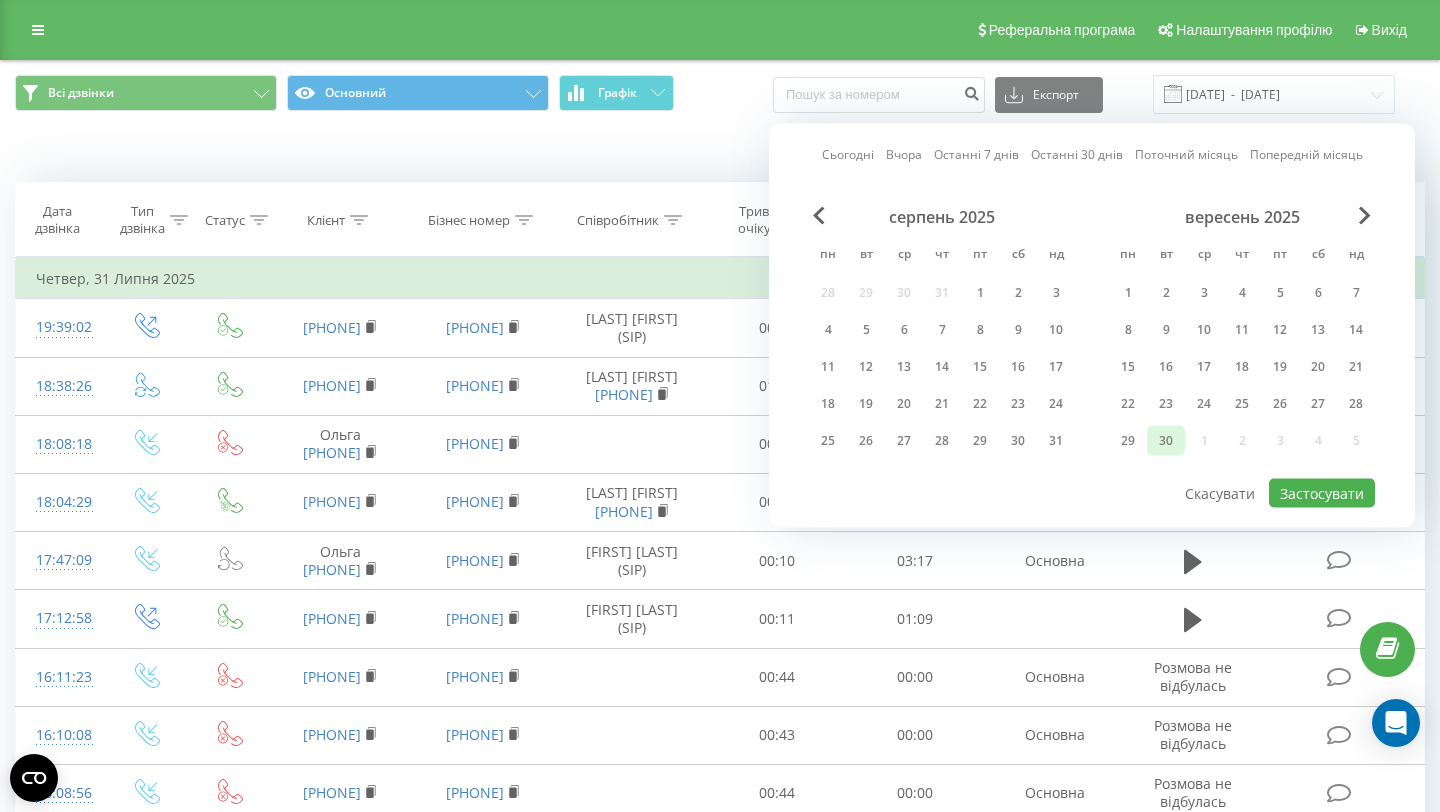 click on "30" at bounding box center [1166, 441] 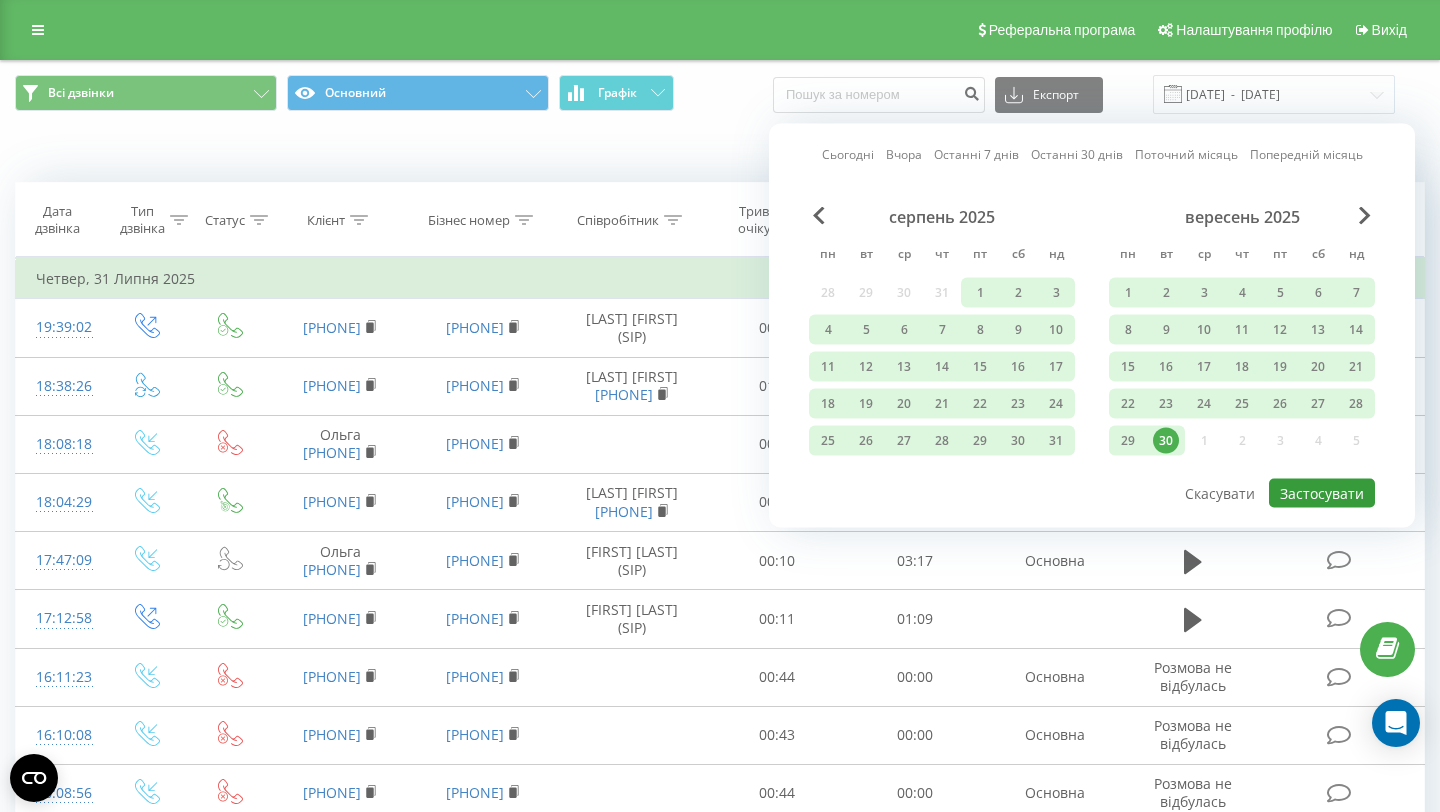 click on "Застосувати" at bounding box center [1322, 493] 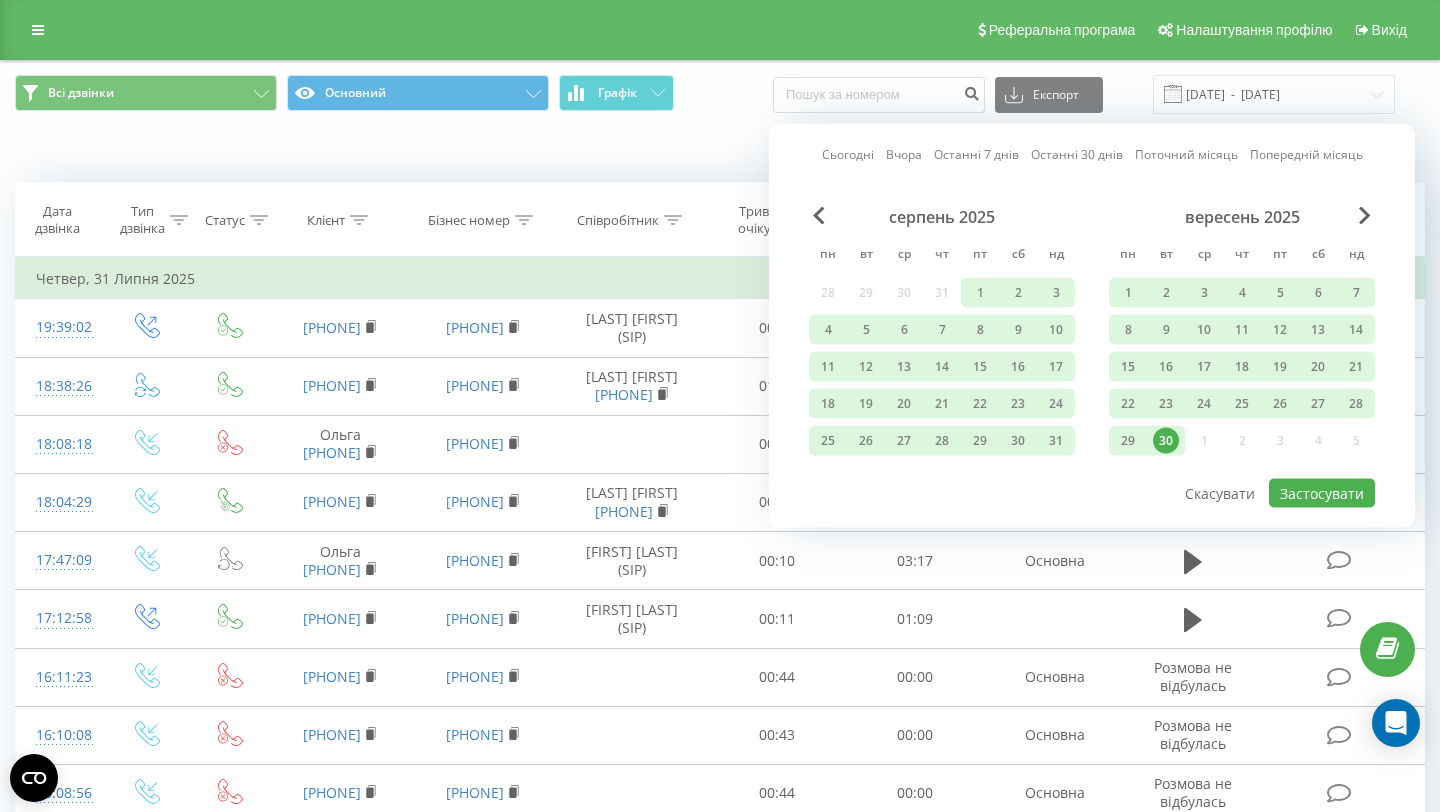 type on "01.03.2025  -  30.09.2025" 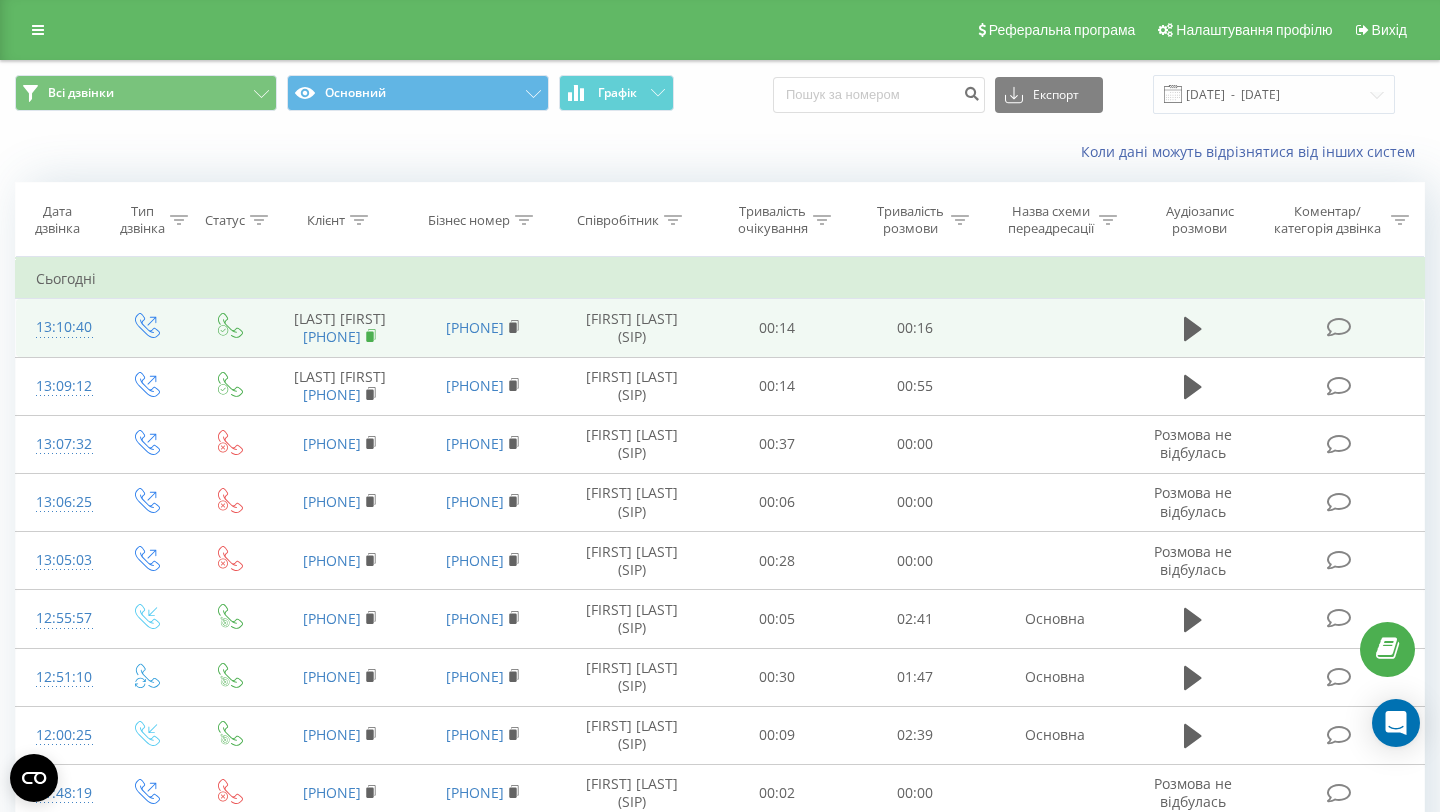 click 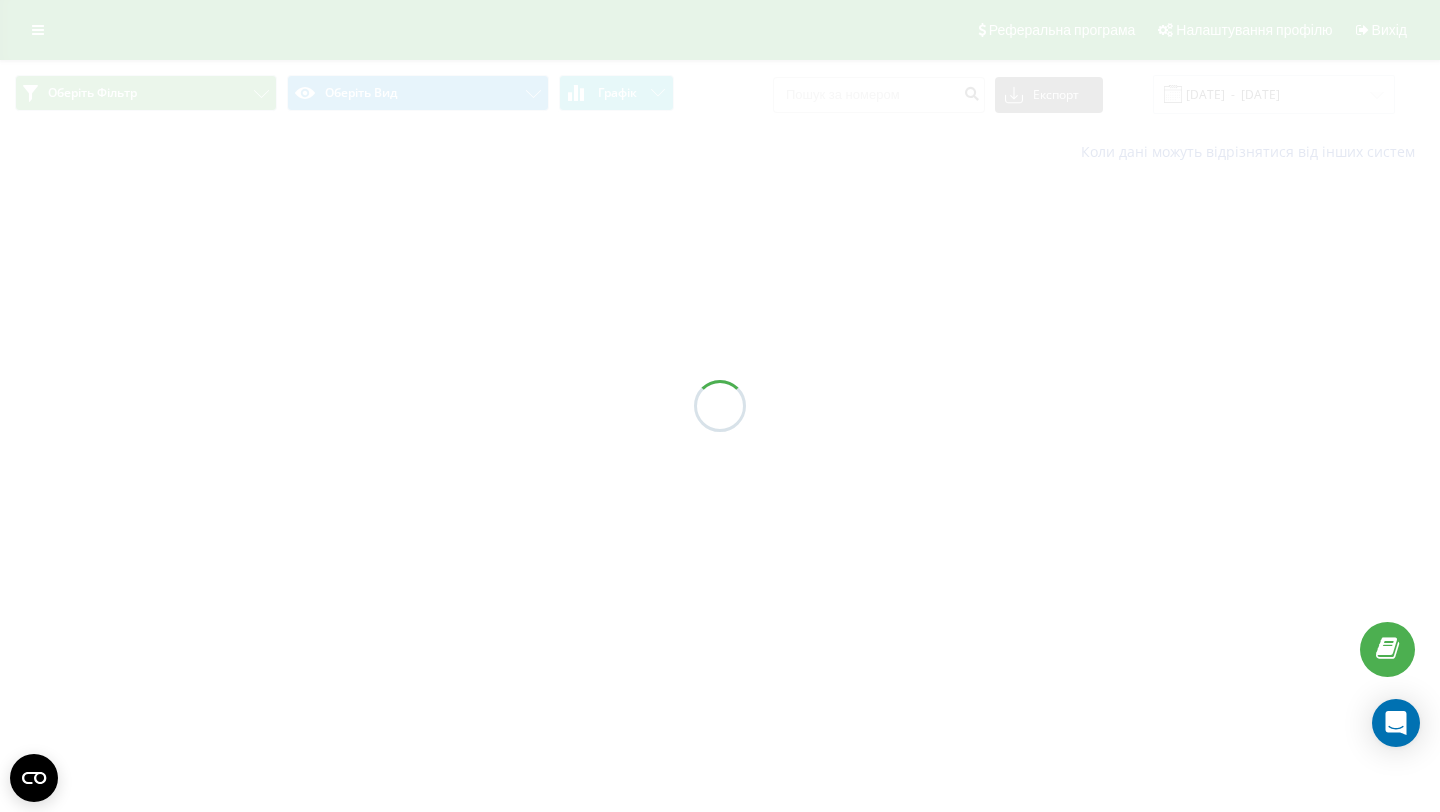 scroll, scrollTop: 0, scrollLeft: 0, axis: both 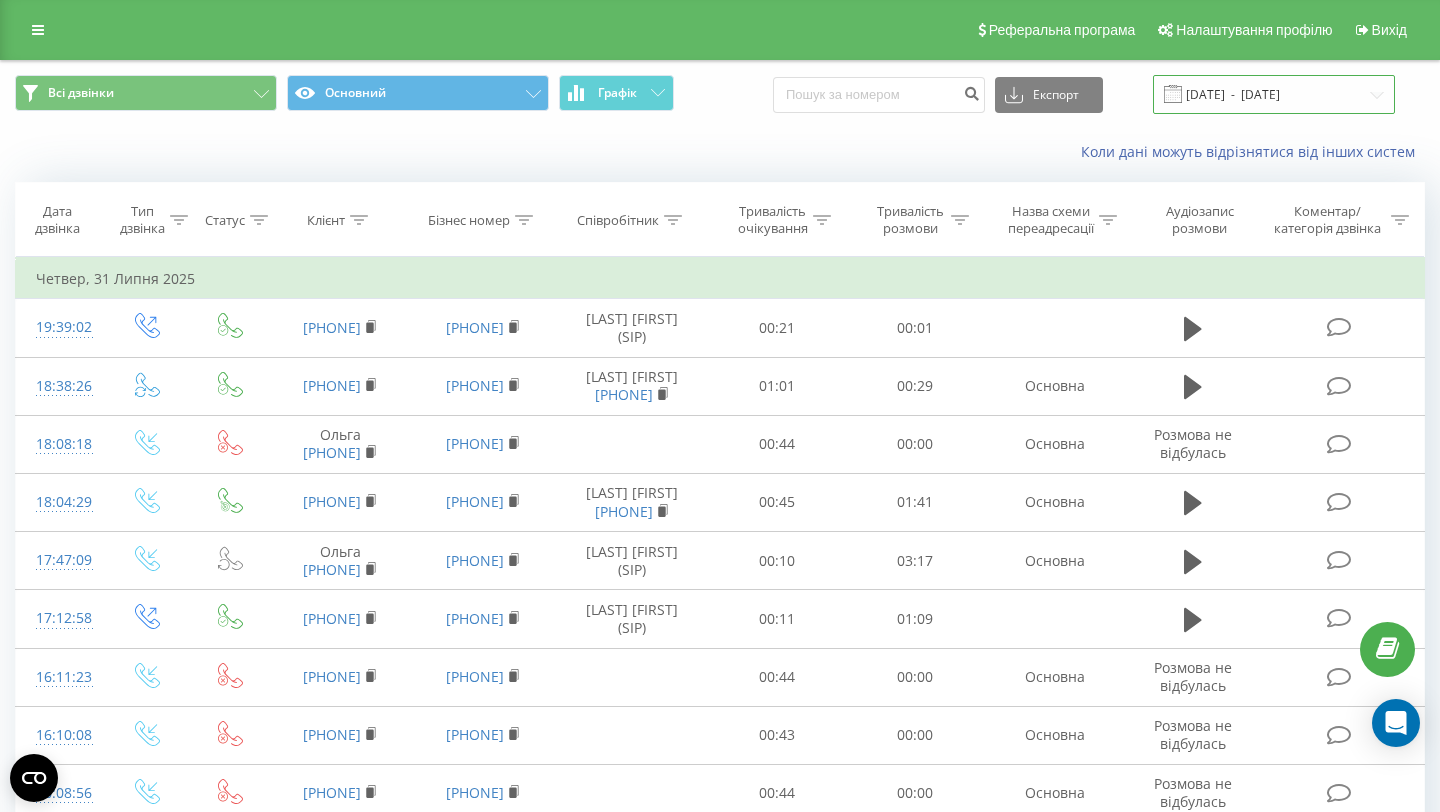 click on "[DATE]  -  [DATE]" at bounding box center (1274, 94) 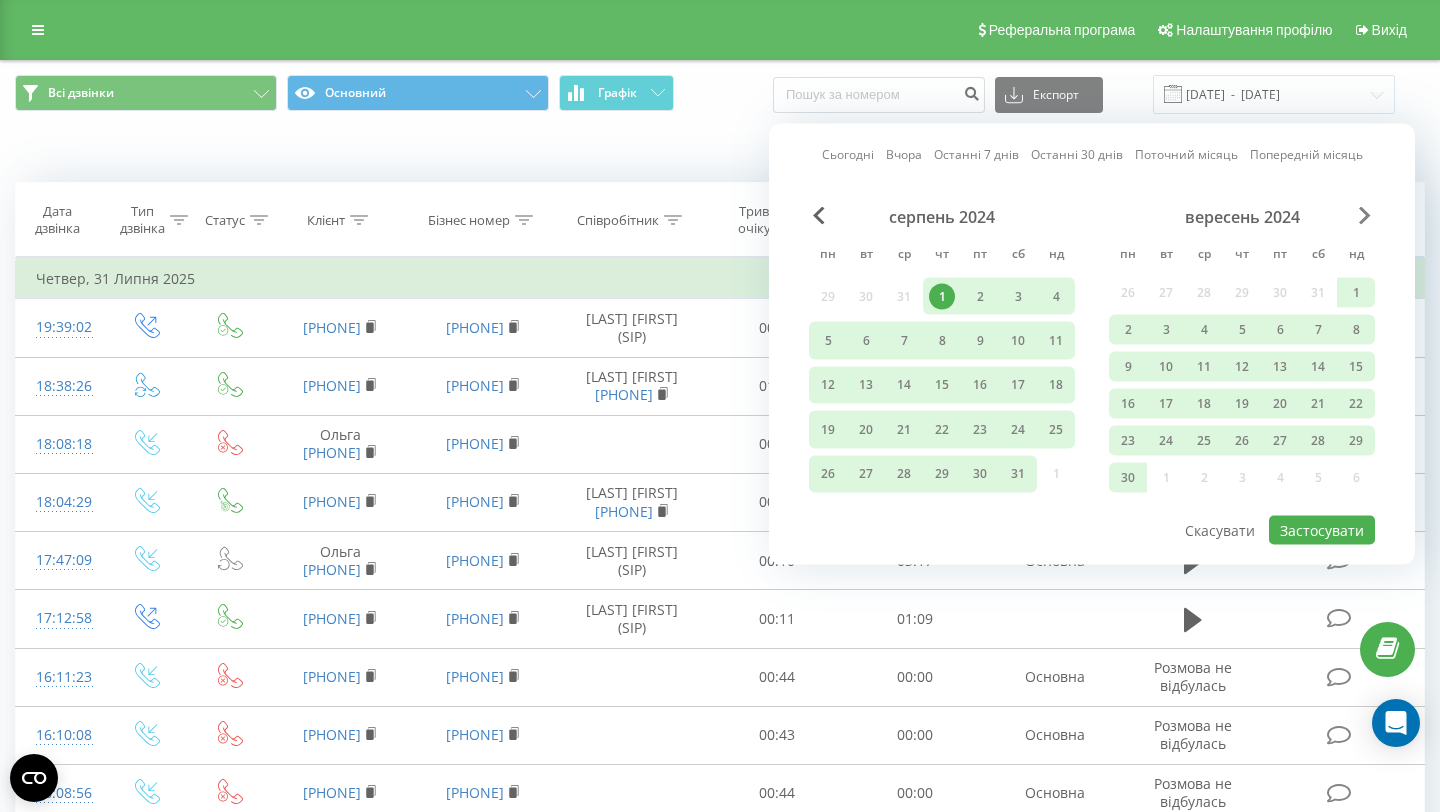 click at bounding box center (1365, 216) 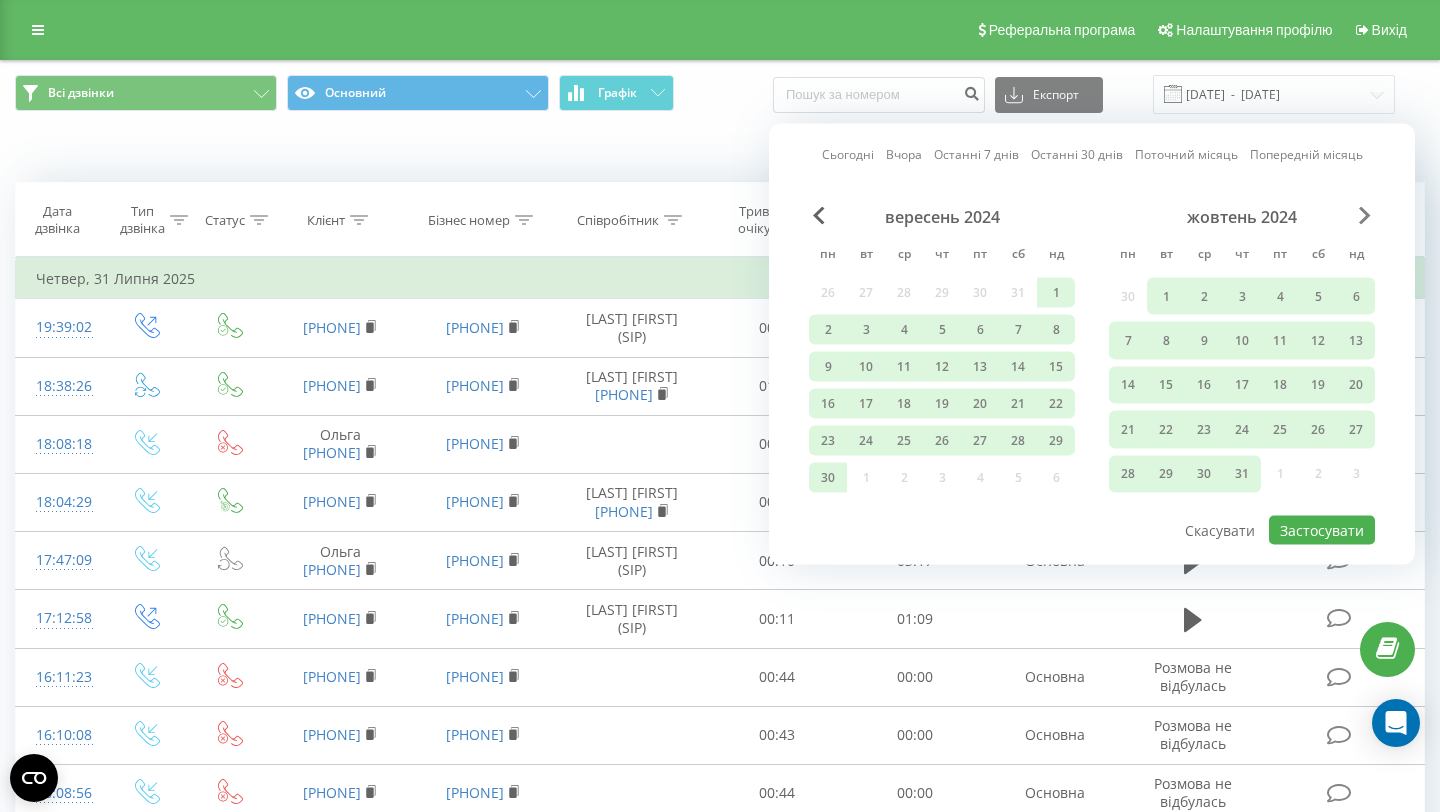 click at bounding box center (1365, 216) 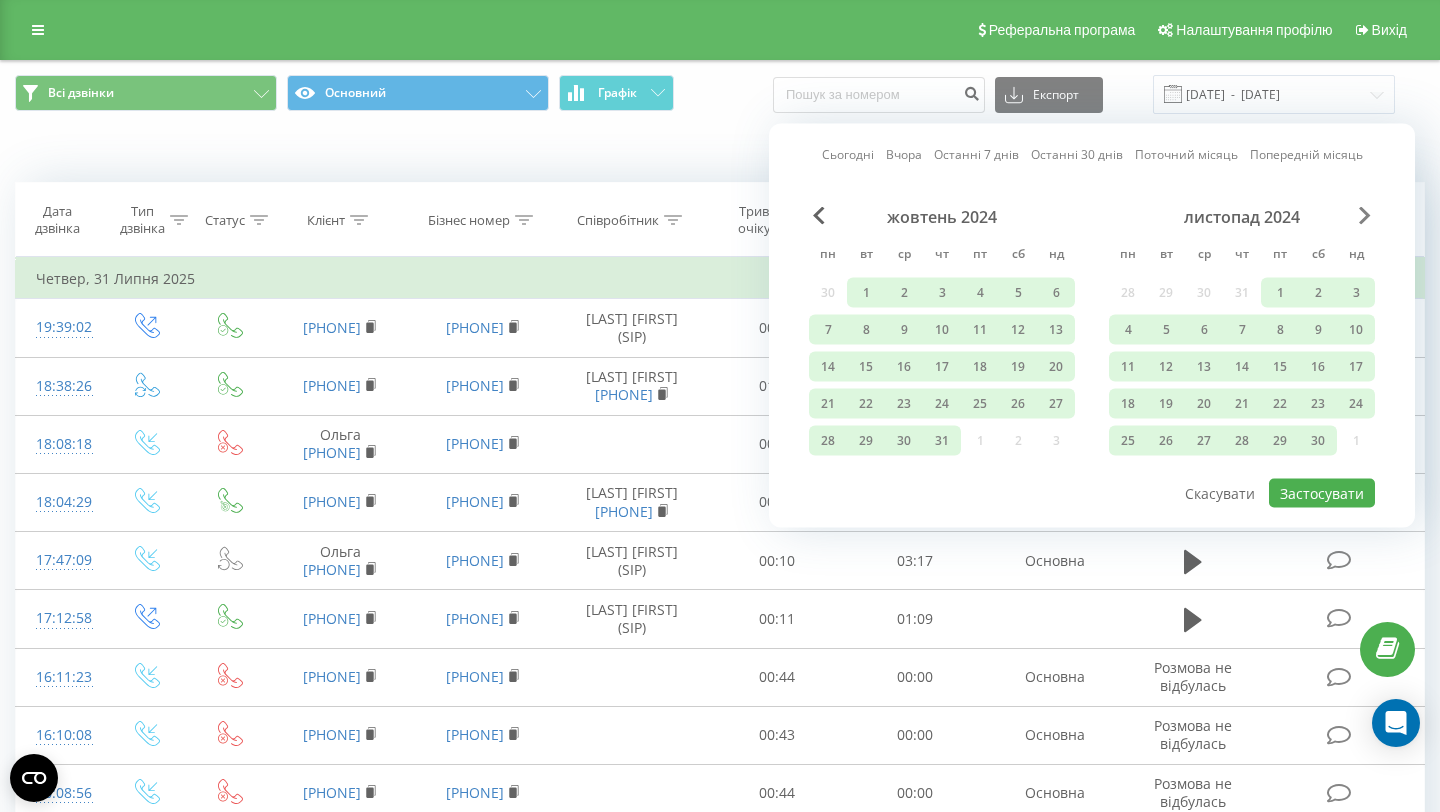 click at bounding box center [1365, 216] 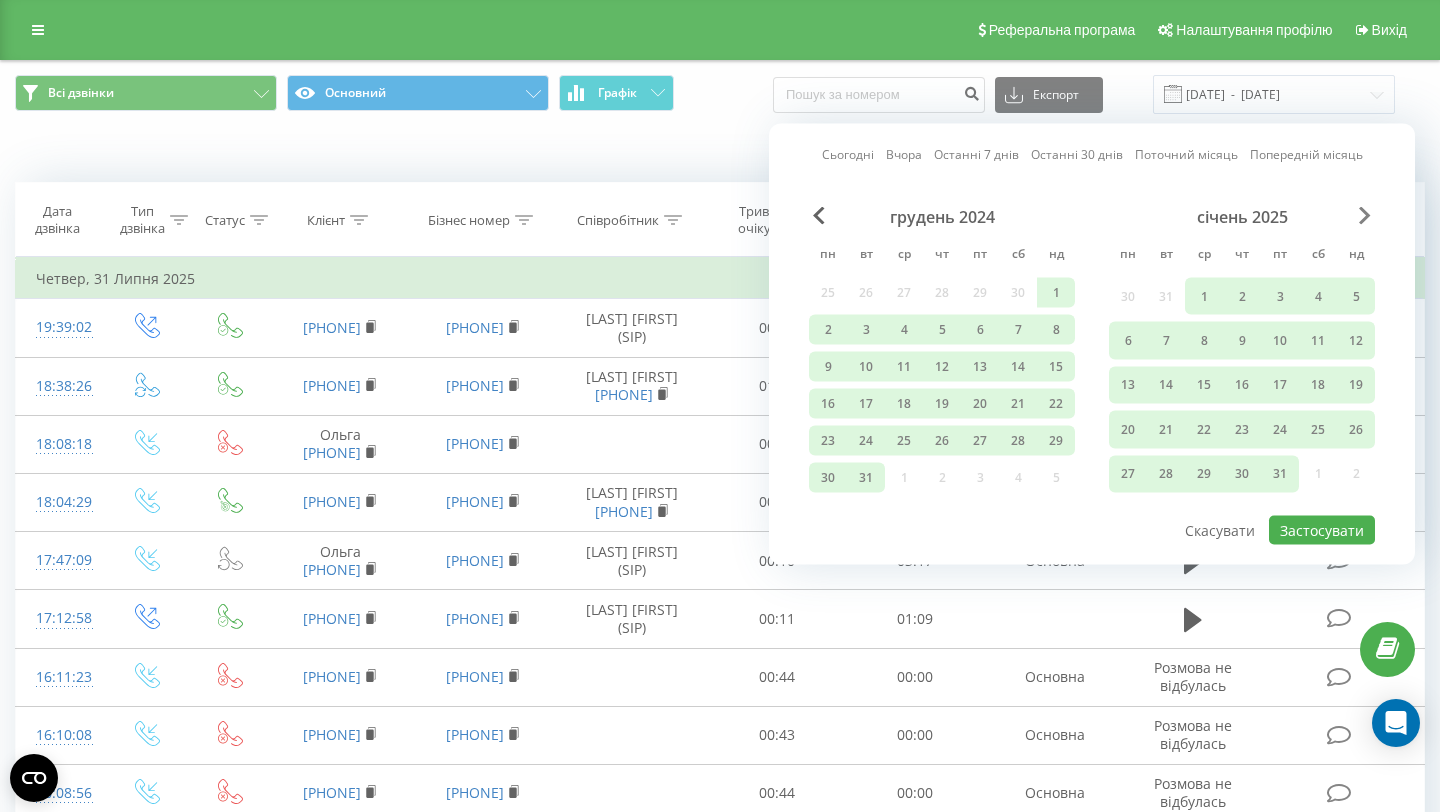 click at bounding box center [1365, 216] 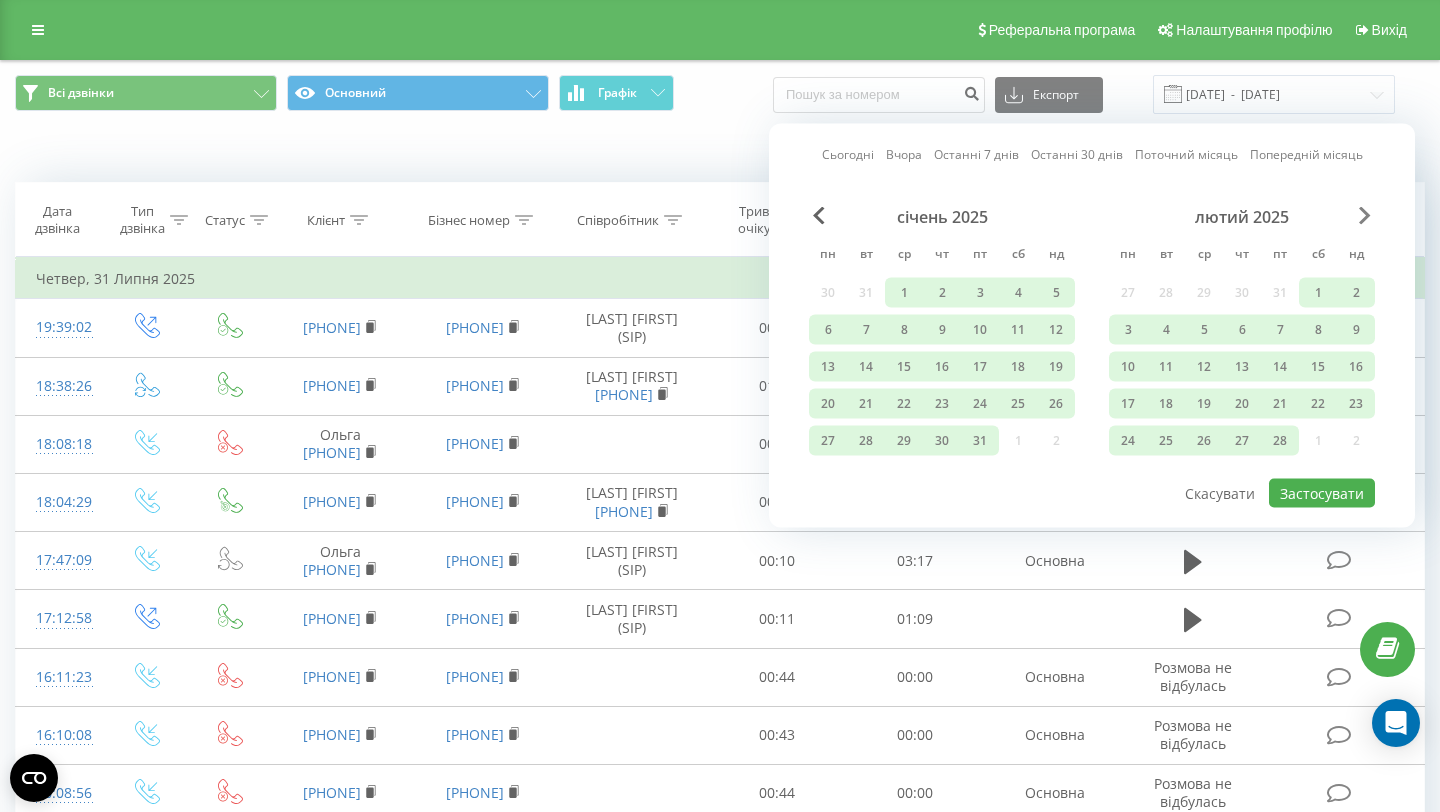 click at bounding box center (1365, 216) 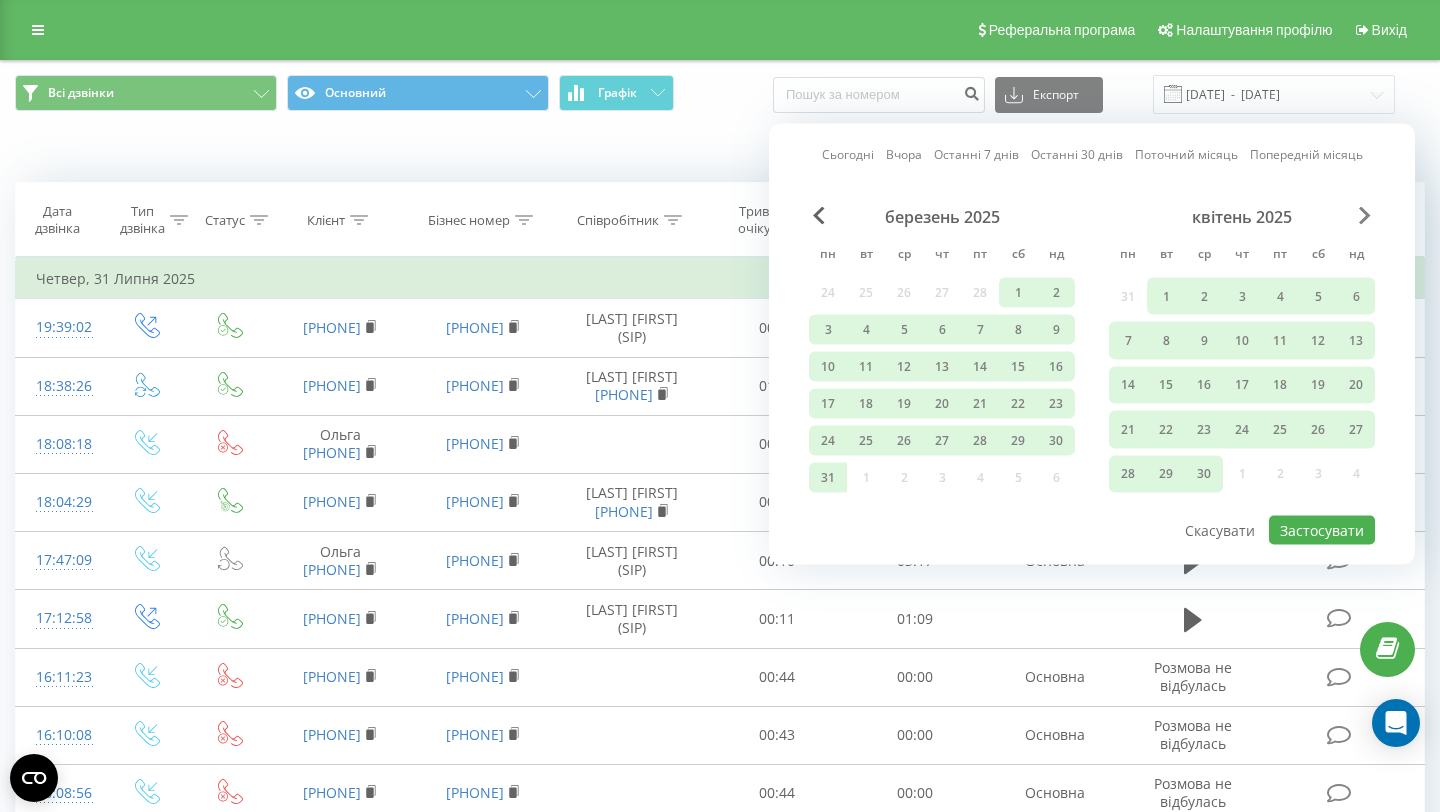 click at bounding box center (1365, 216) 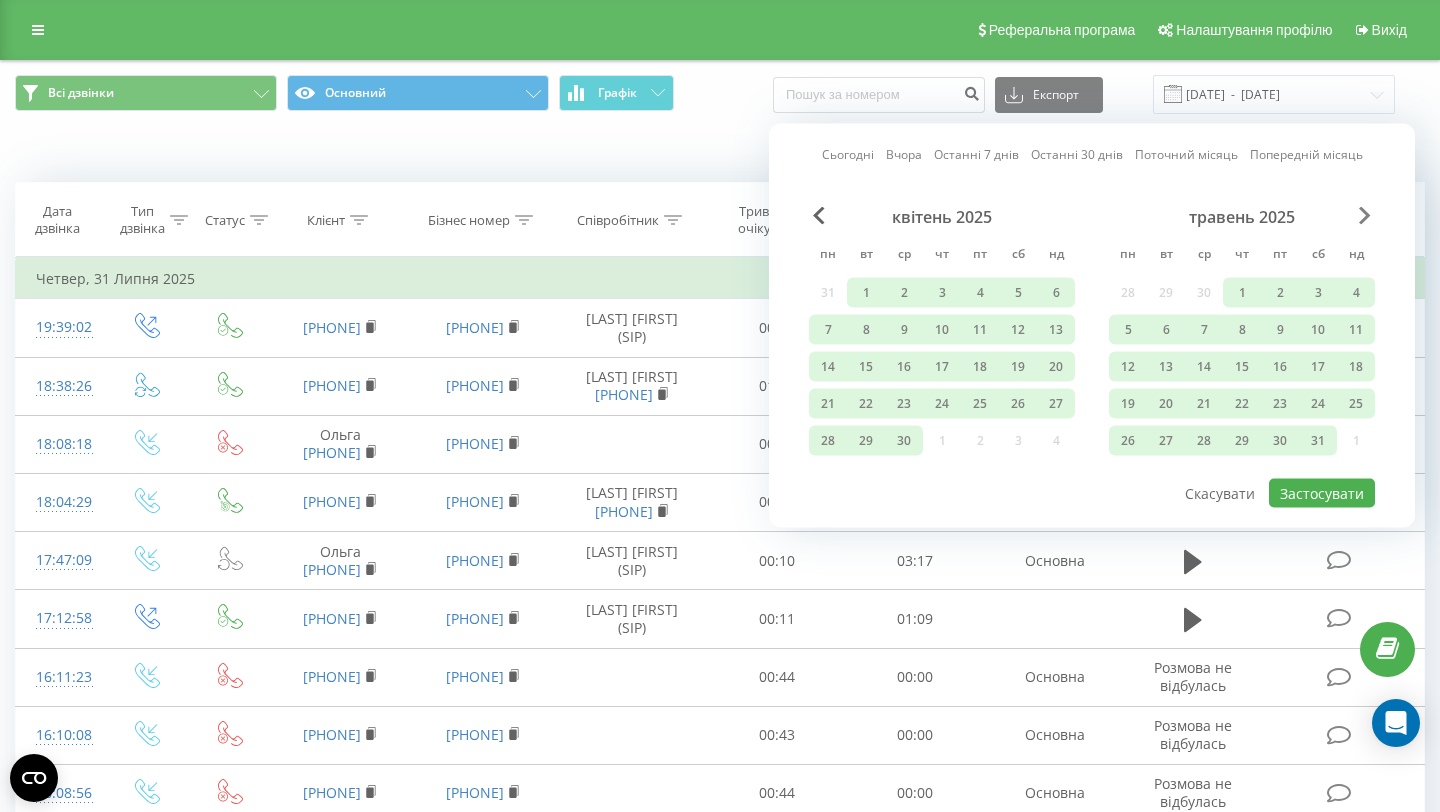 click at bounding box center (1365, 216) 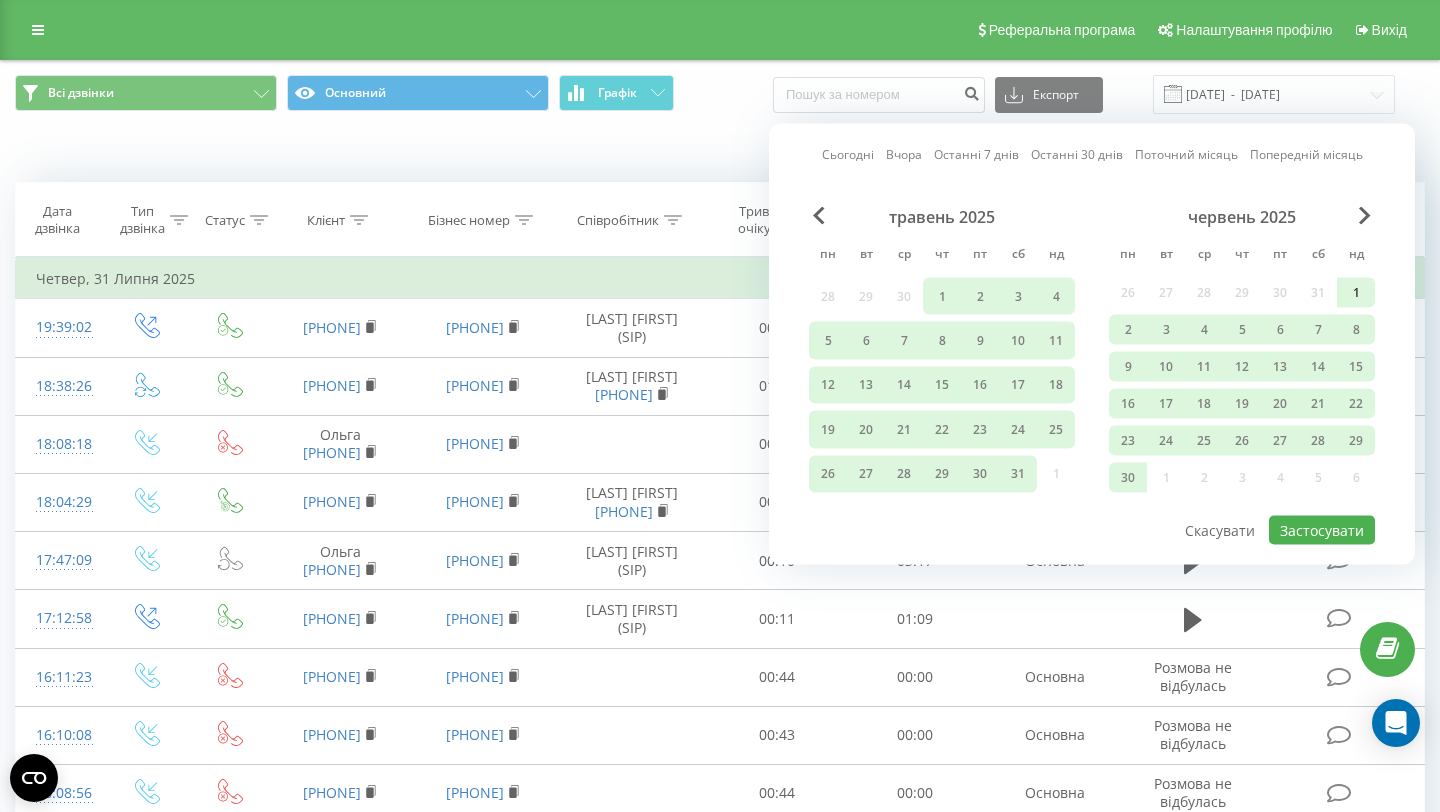 click on "1" at bounding box center (1356, 293) 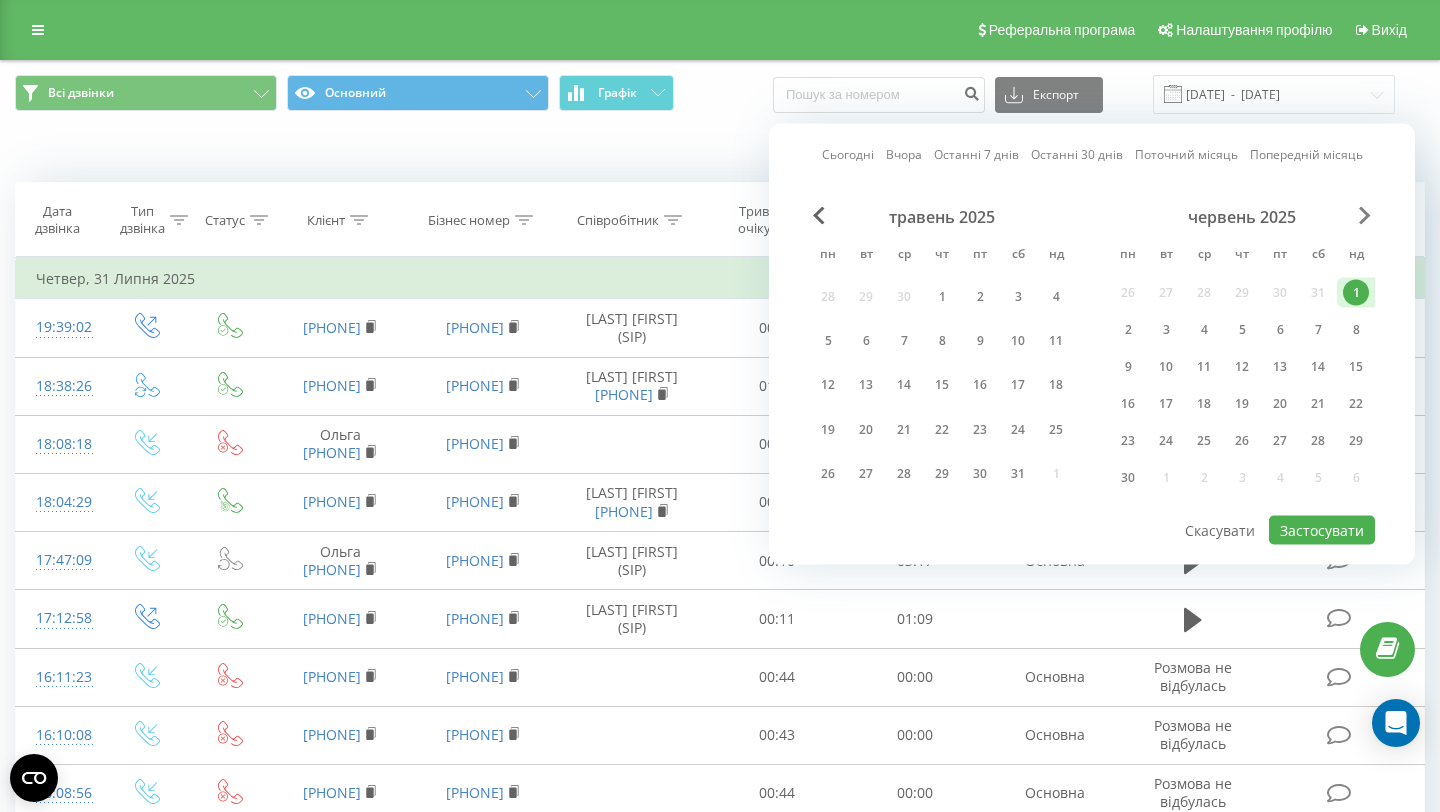 click at bounding box center [1365, 216] 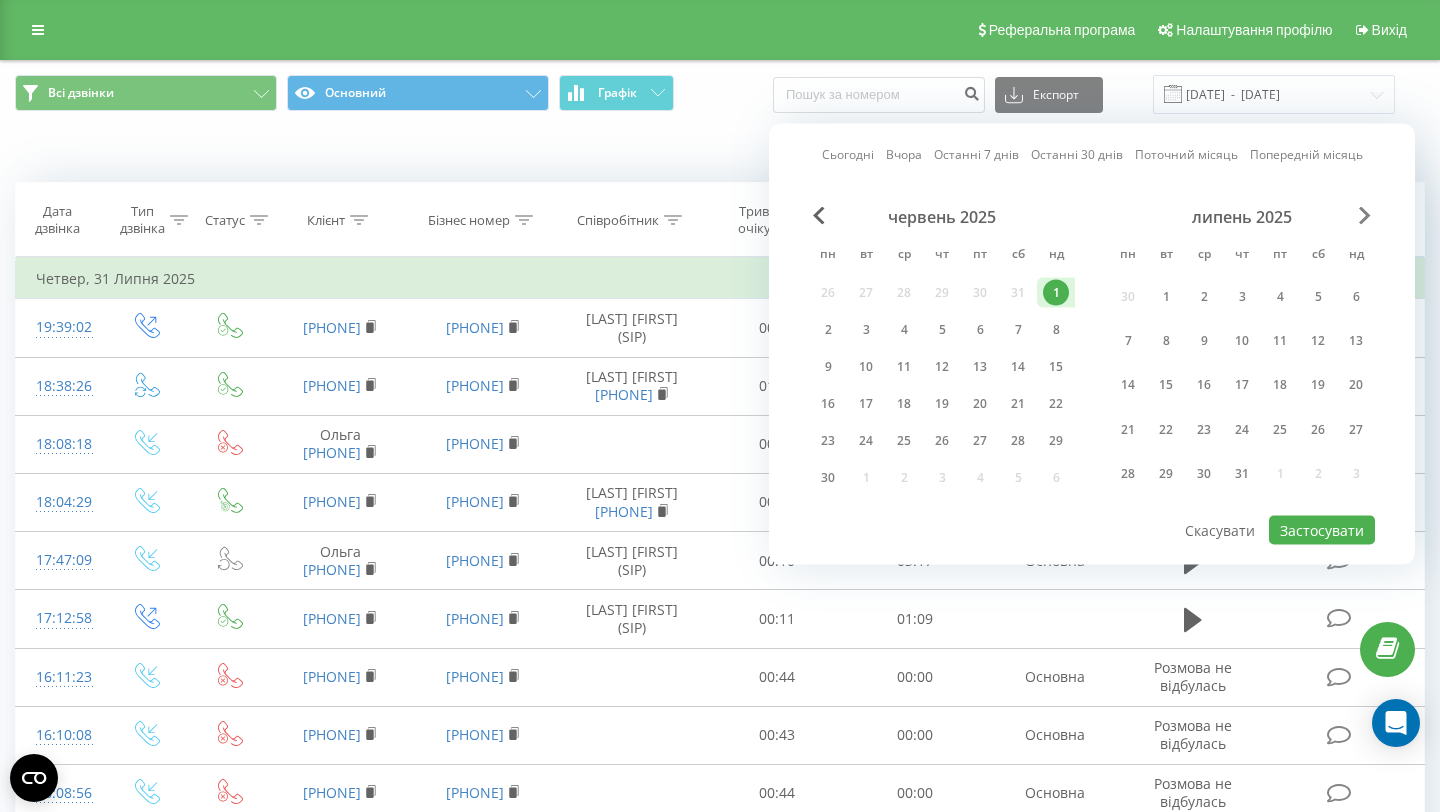 click at bounding box center [1365, 216] 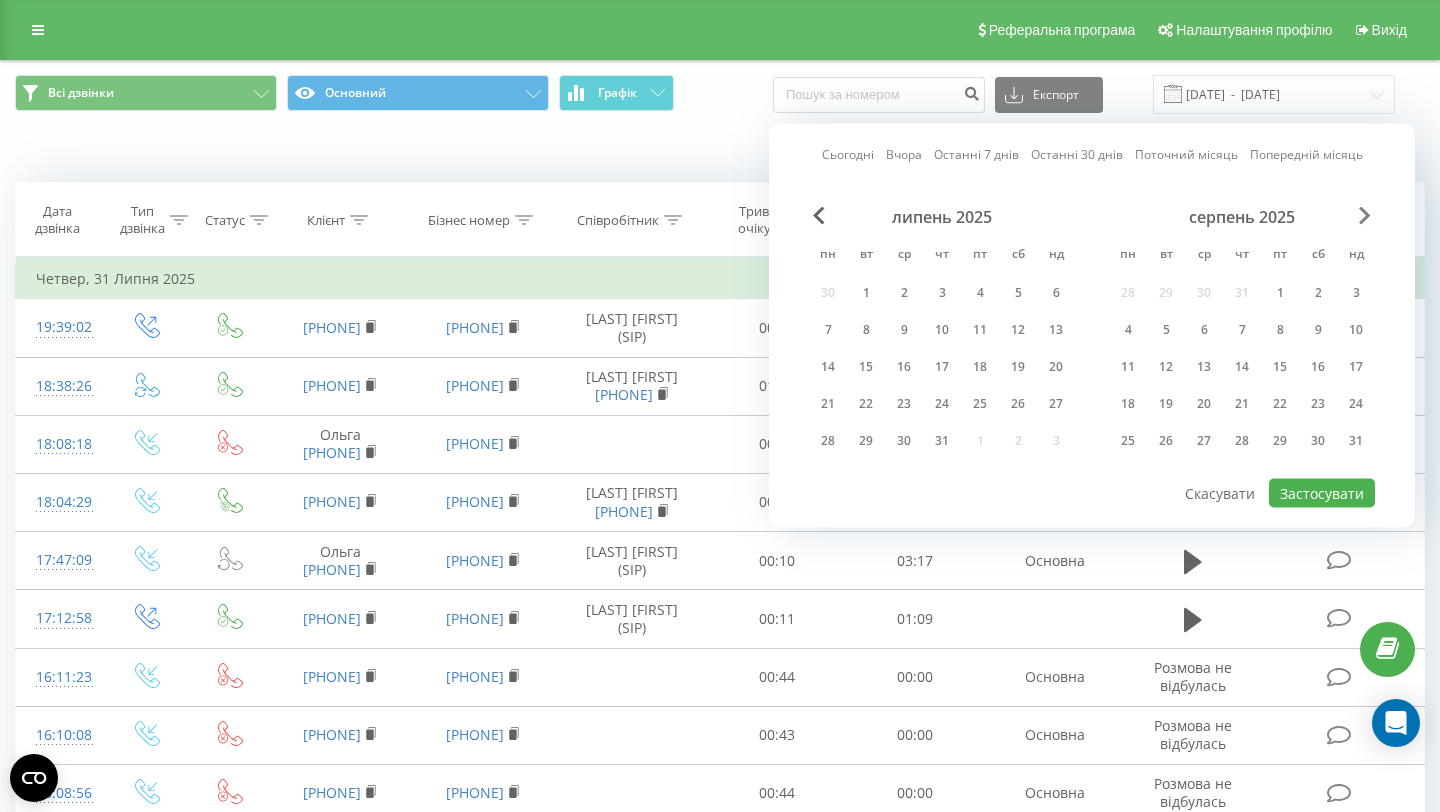 click at bounding box center [1365, 216] 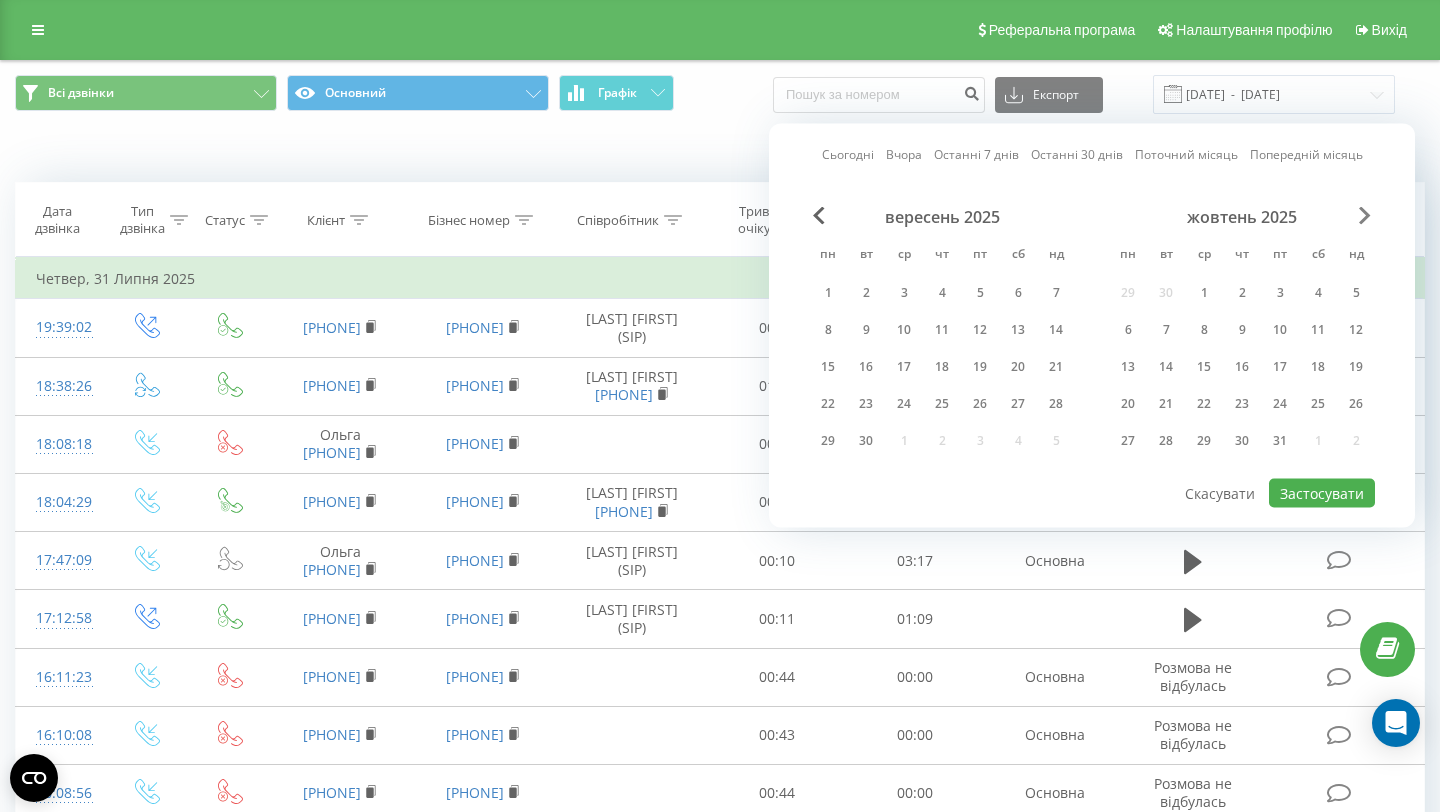 click at bounding box center (1365, 216) 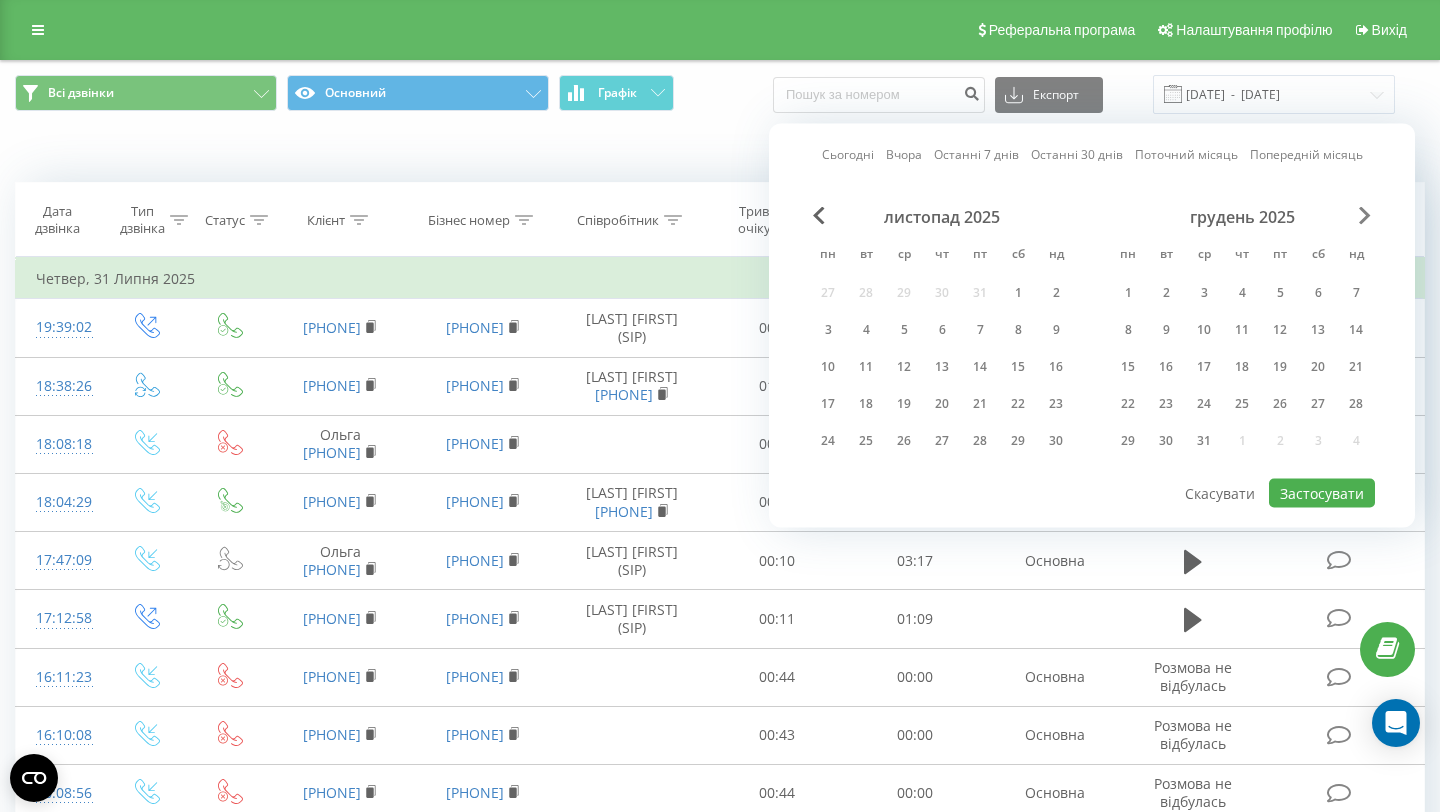 click at bounding box center [1365, 216] 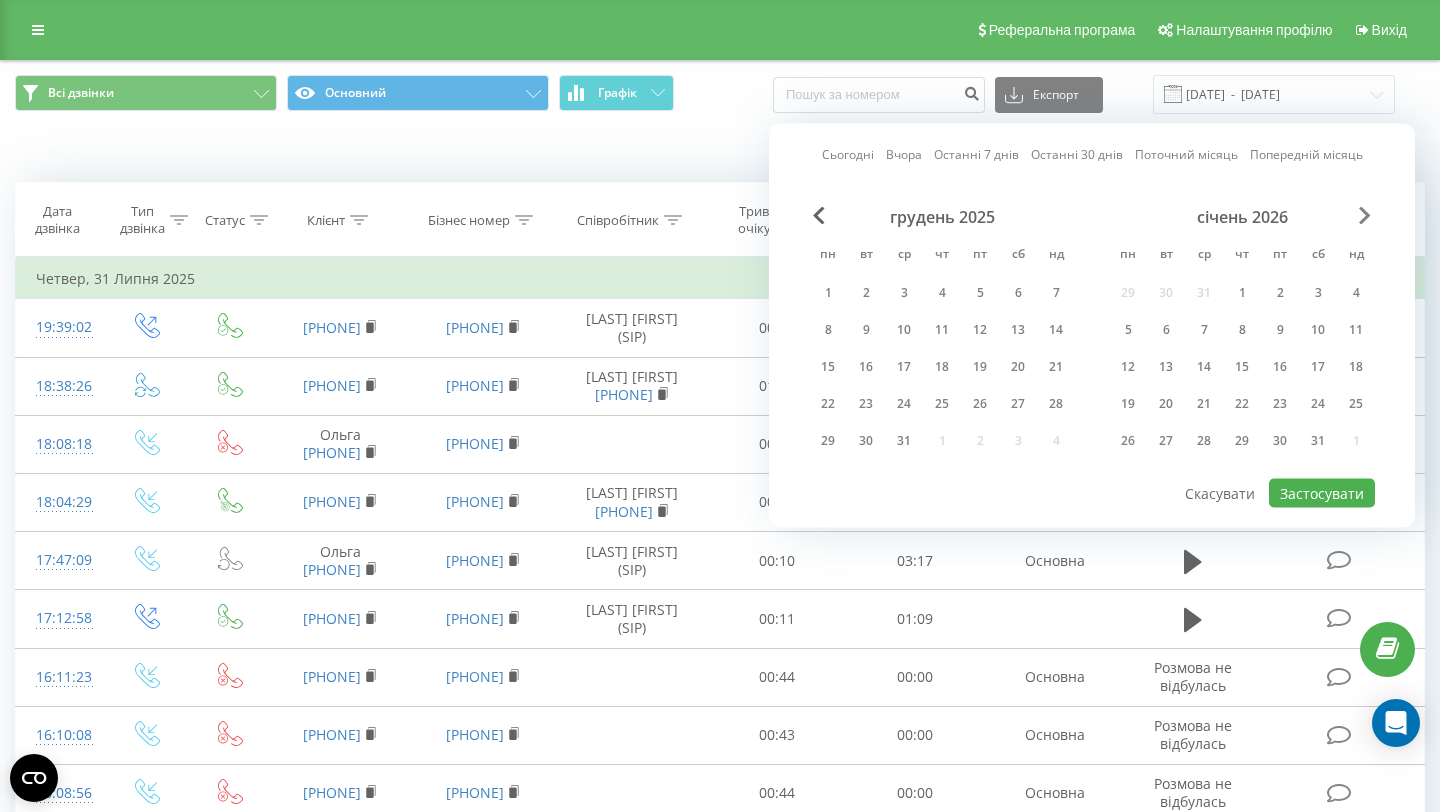 click at bounding box center (1365, 216) 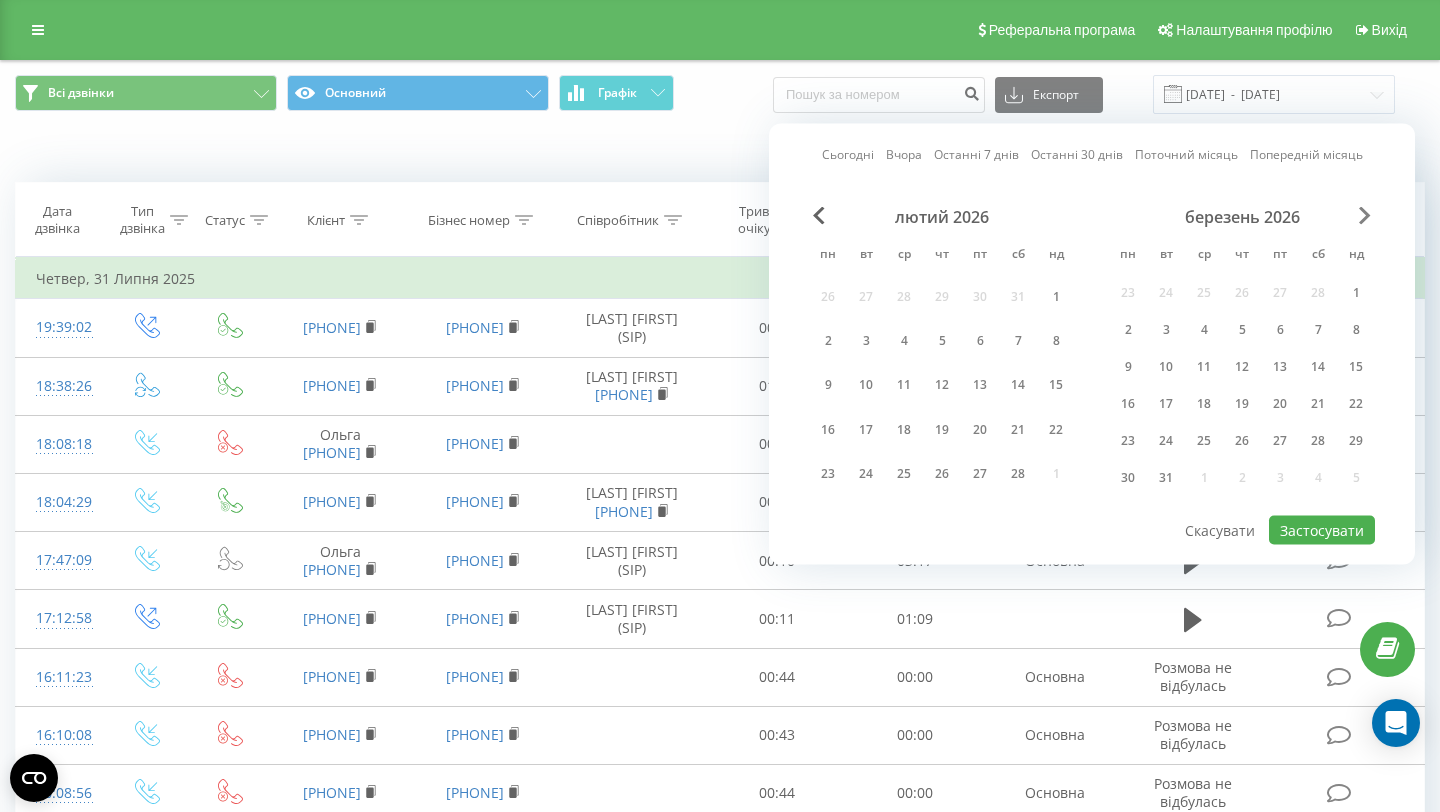 click at bounding box center (1365, 216) 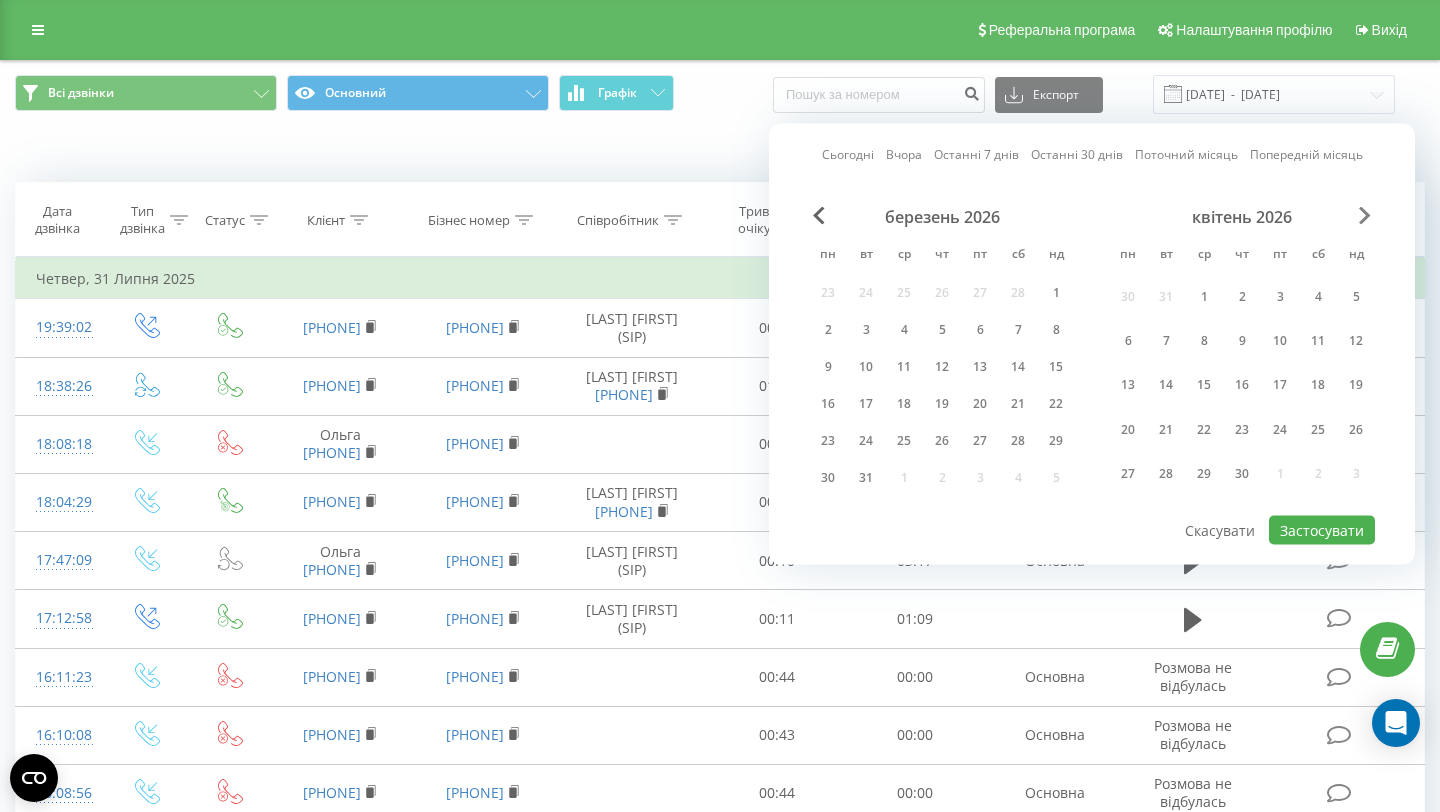 click at bounding box center (1365, 216) 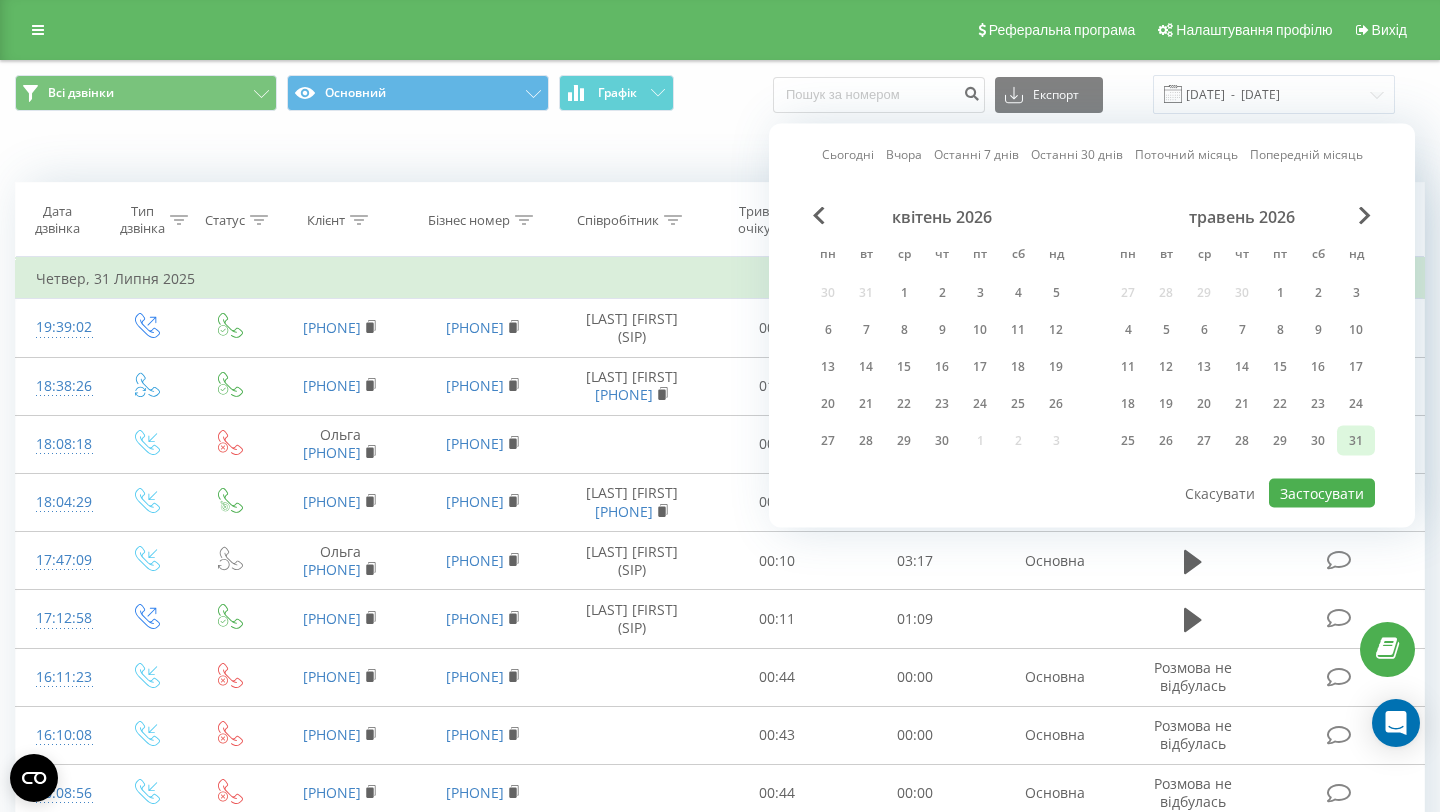 click on "31" at bounding box center [1356, 441] 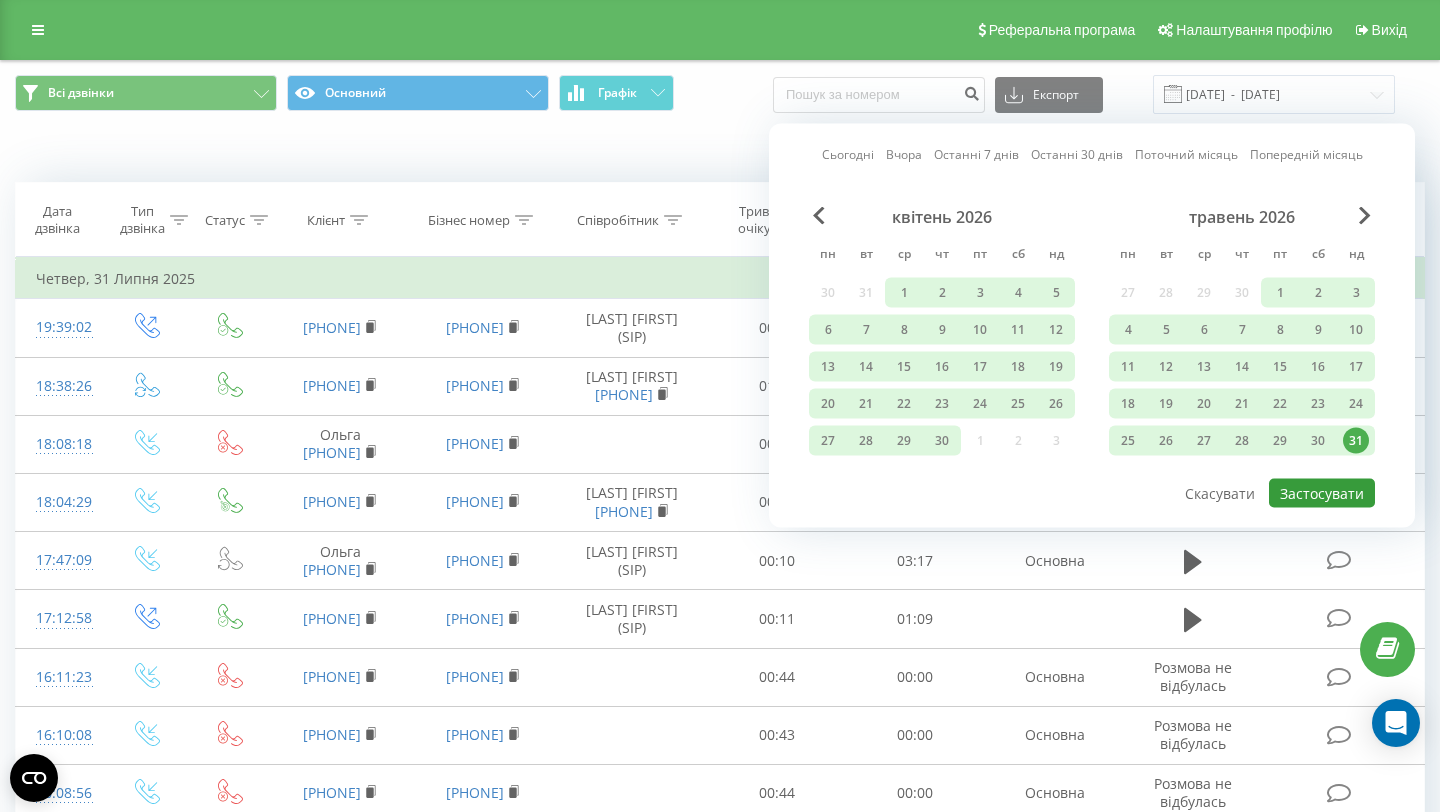 click on "Застосувати" at bounding box center (1322, 493) 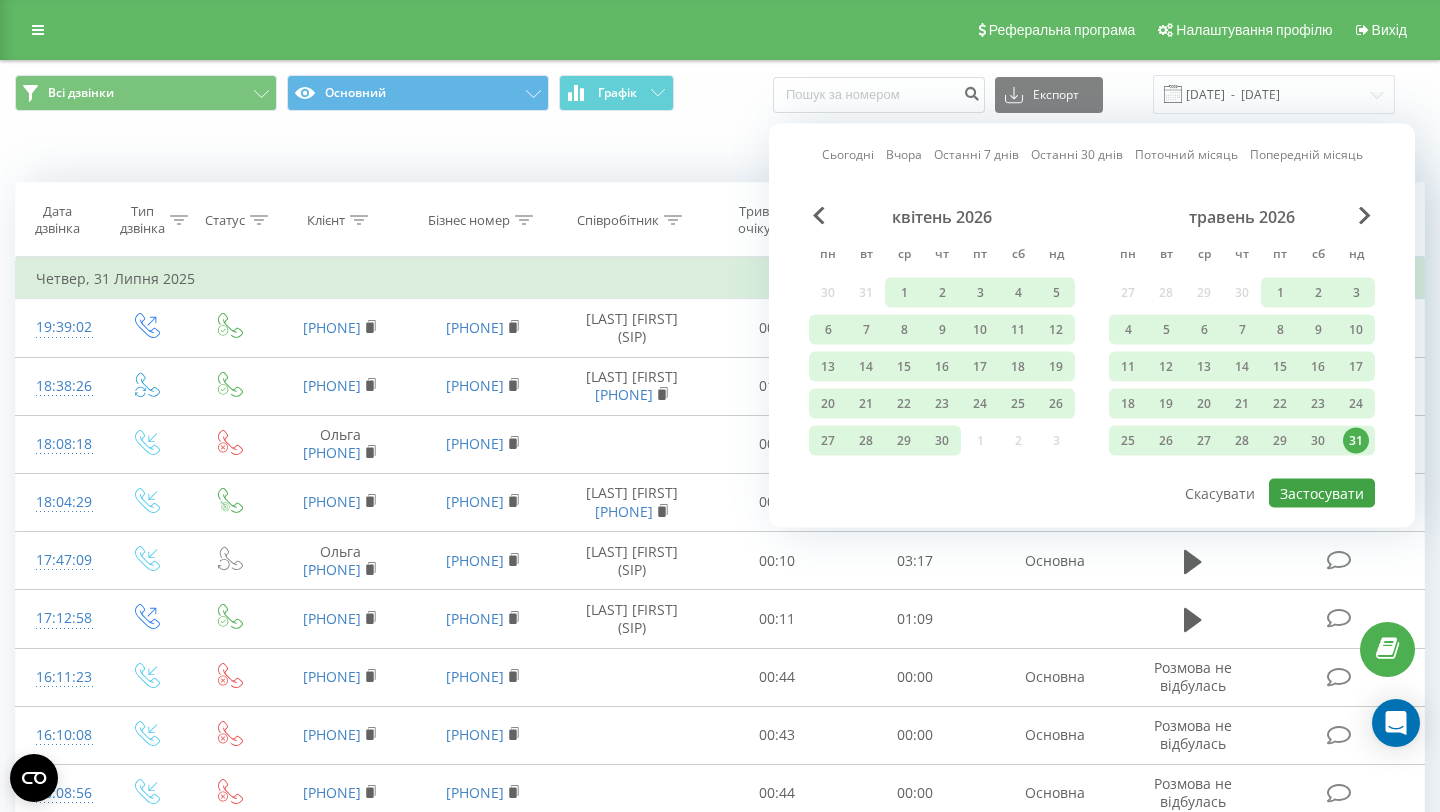 type on "[DATE]  -  [DATE]" 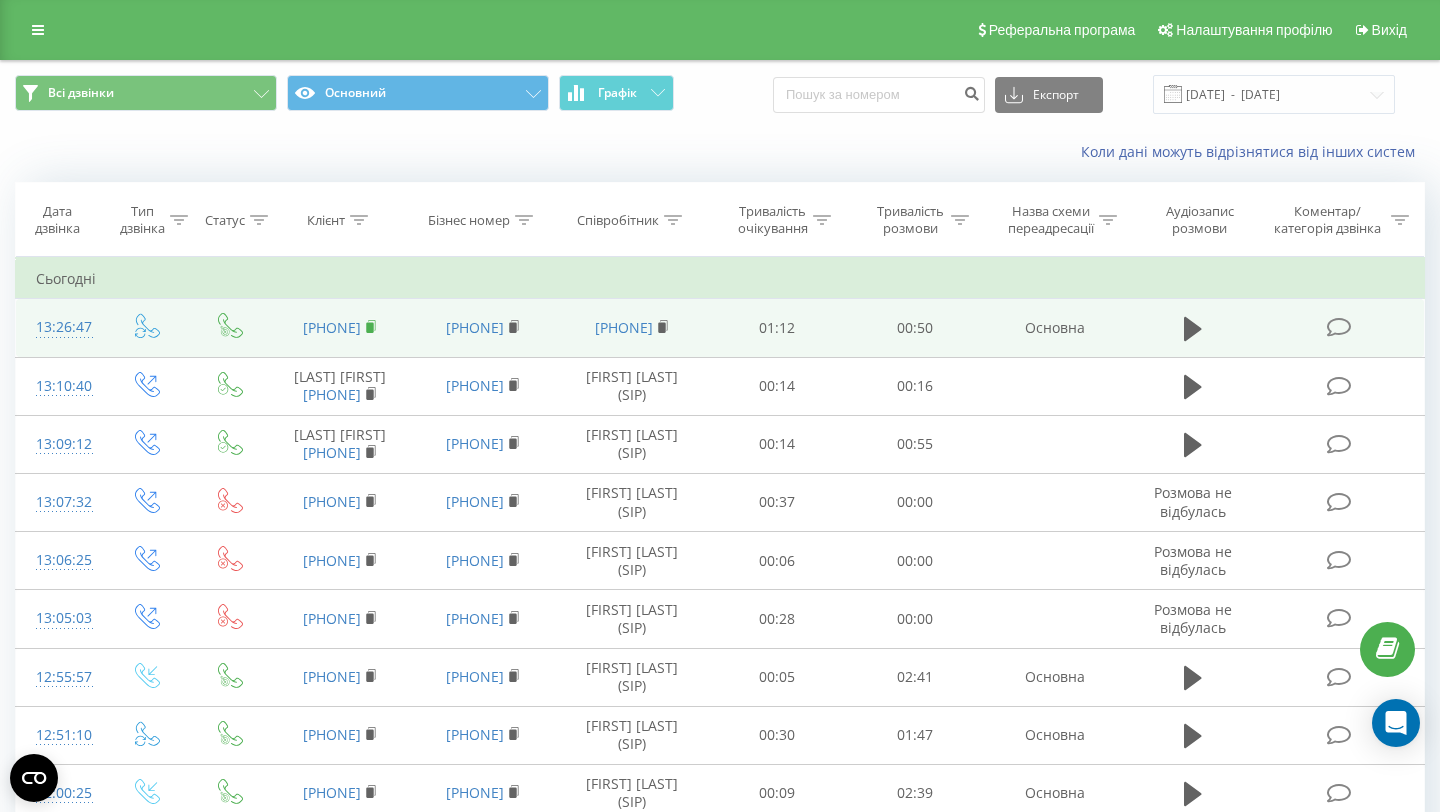click 